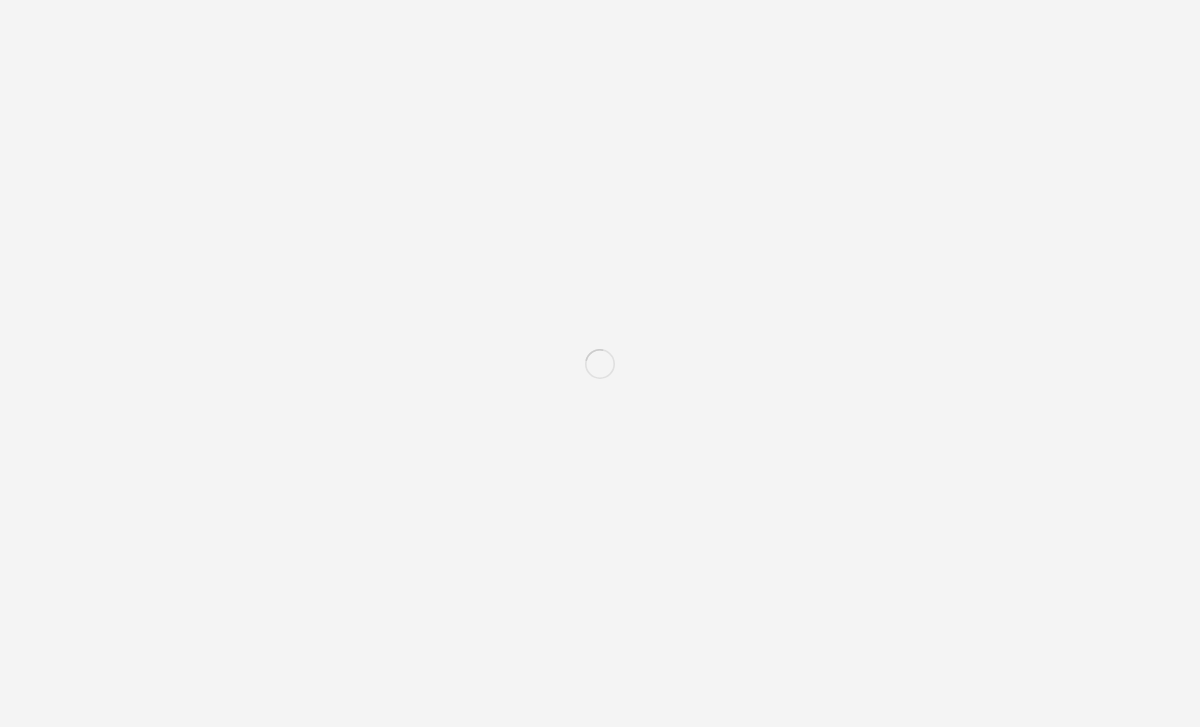 scroll, scrollTop: 0, scrollLeft: 0, axis: both 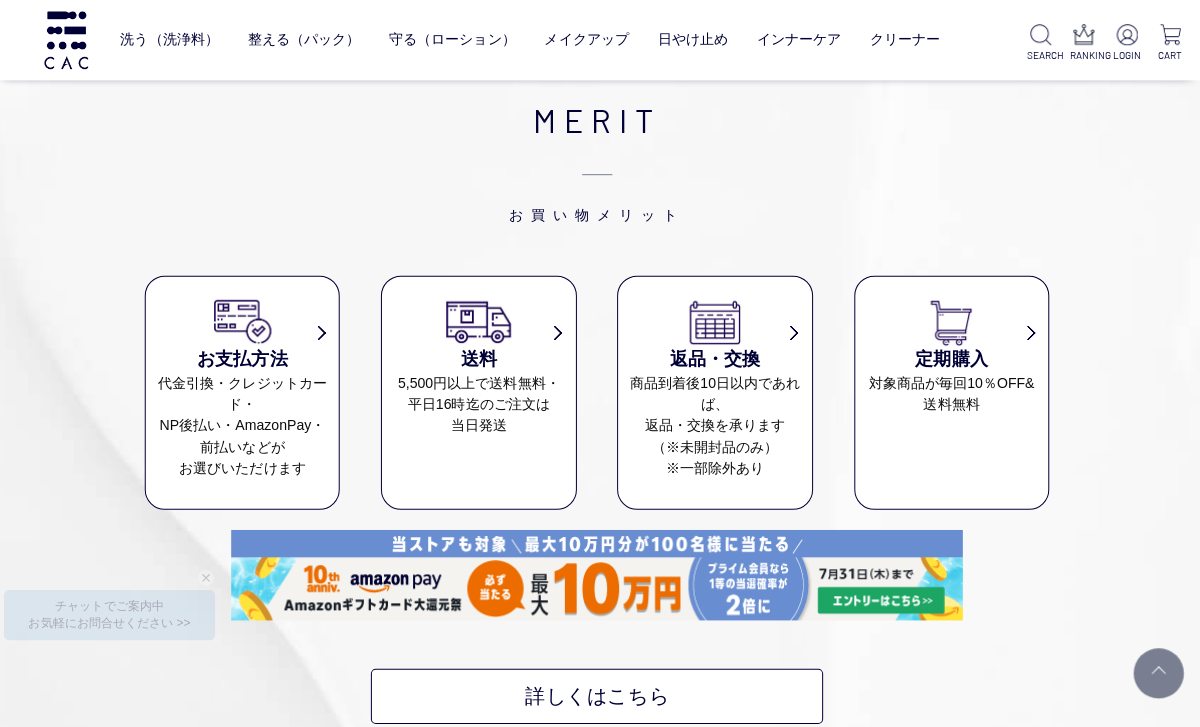 click on "対象商品が毎回10％OFF& 送料無料" at bounding box center (953, 392) 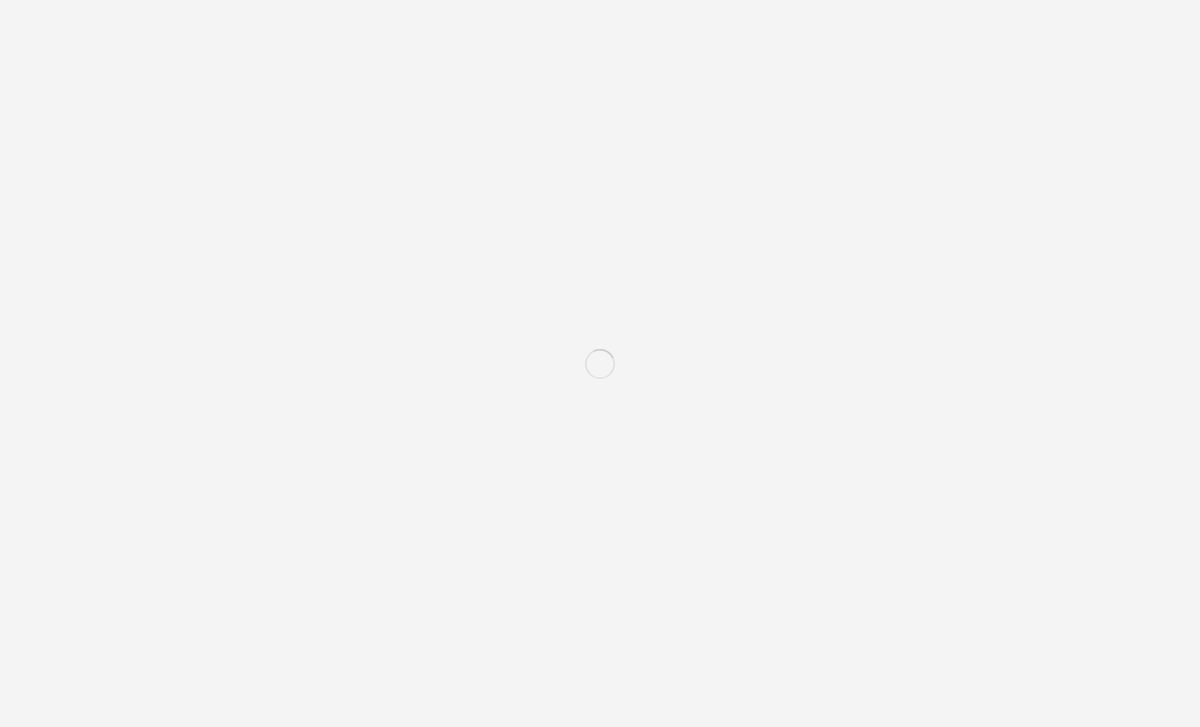 scroll, scrollTop: 0, scrollLeft: 0, axis: both 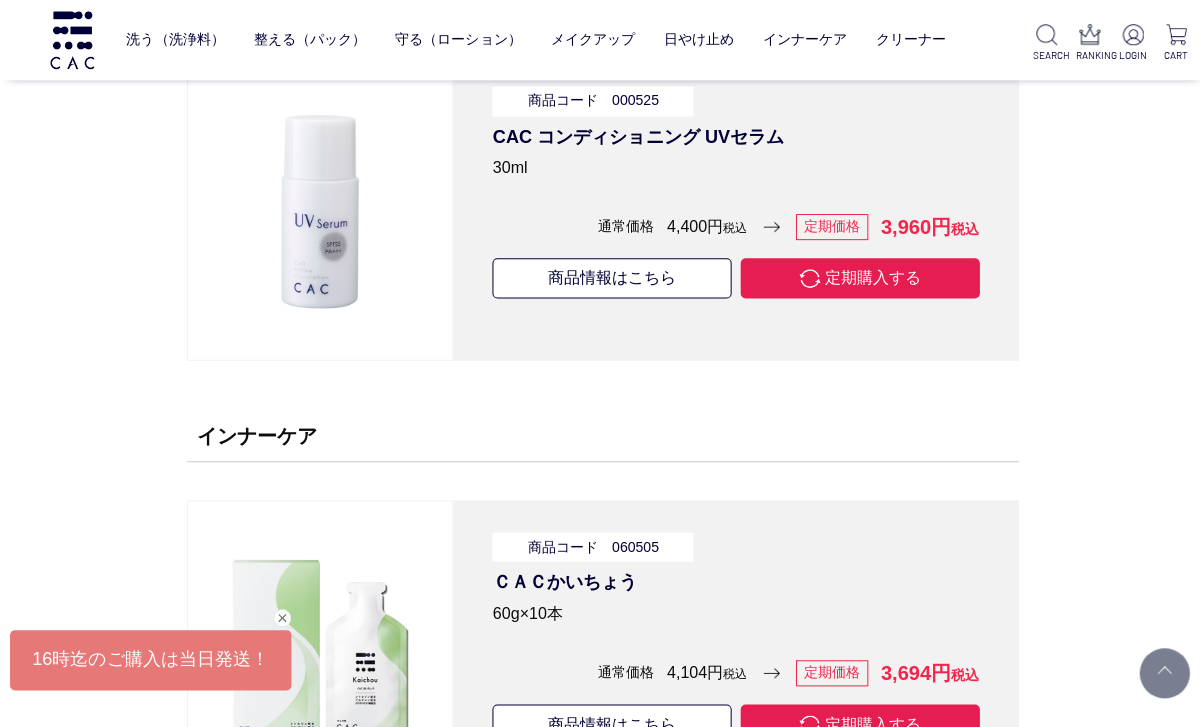 click at bounding box center (1127, 34) 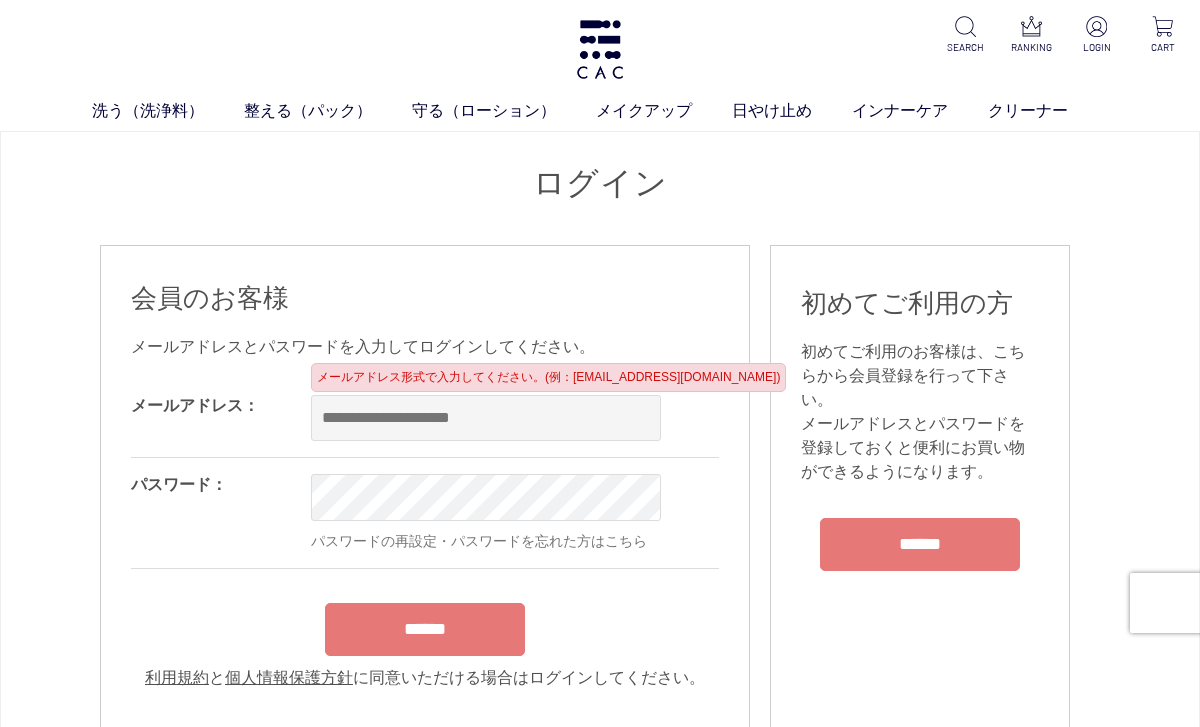 scroll, scrollTop: 0, scrollLeft: 0, axis: both 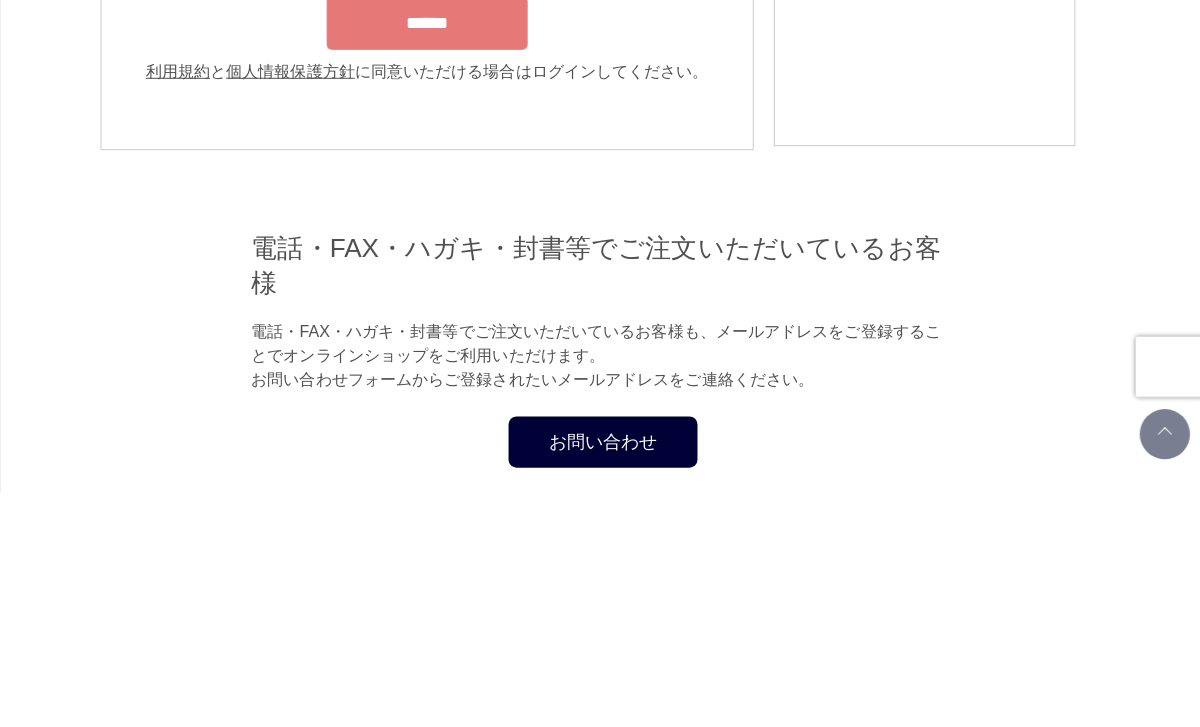 type on "**********" 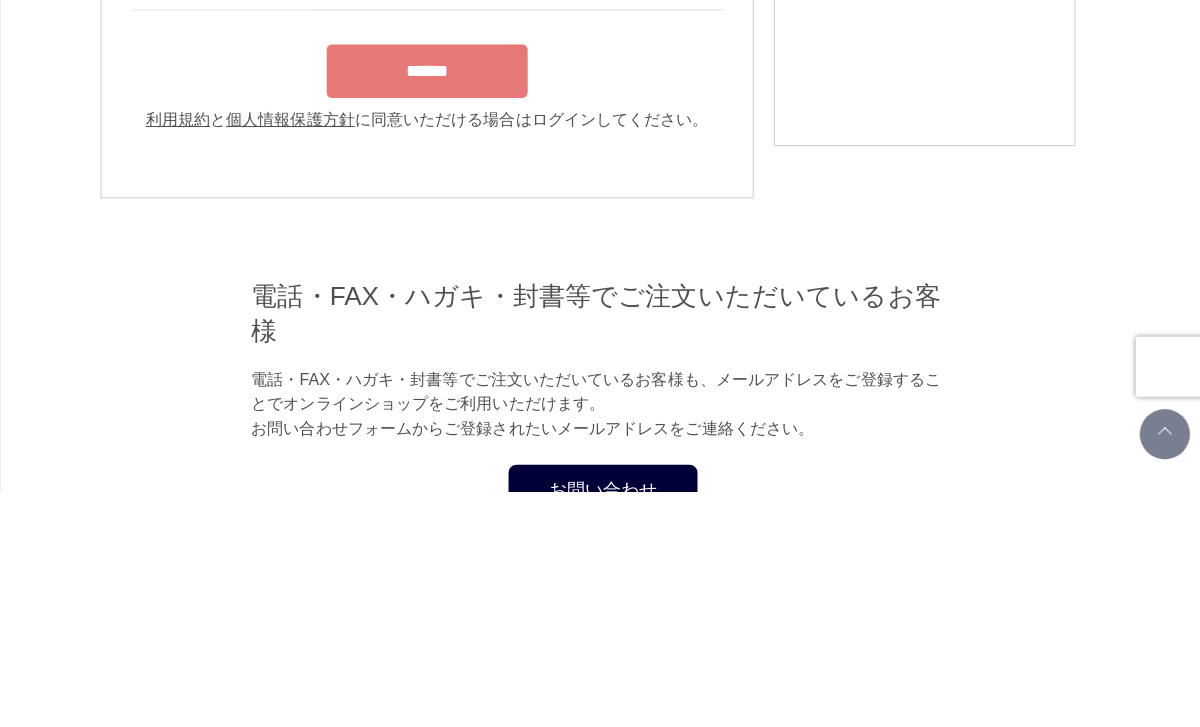 scroll, scrollTop: 235, scrollLeft: 0, axis: vertical 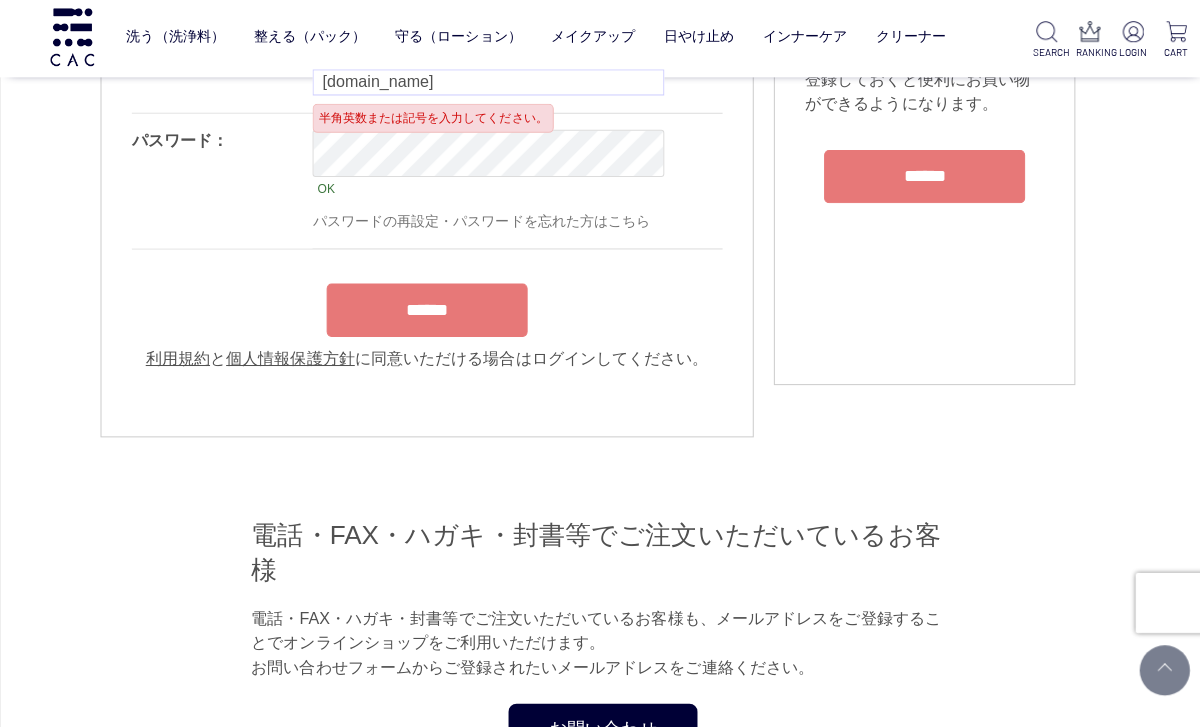 click on "******" at bounding box center [425, 311] 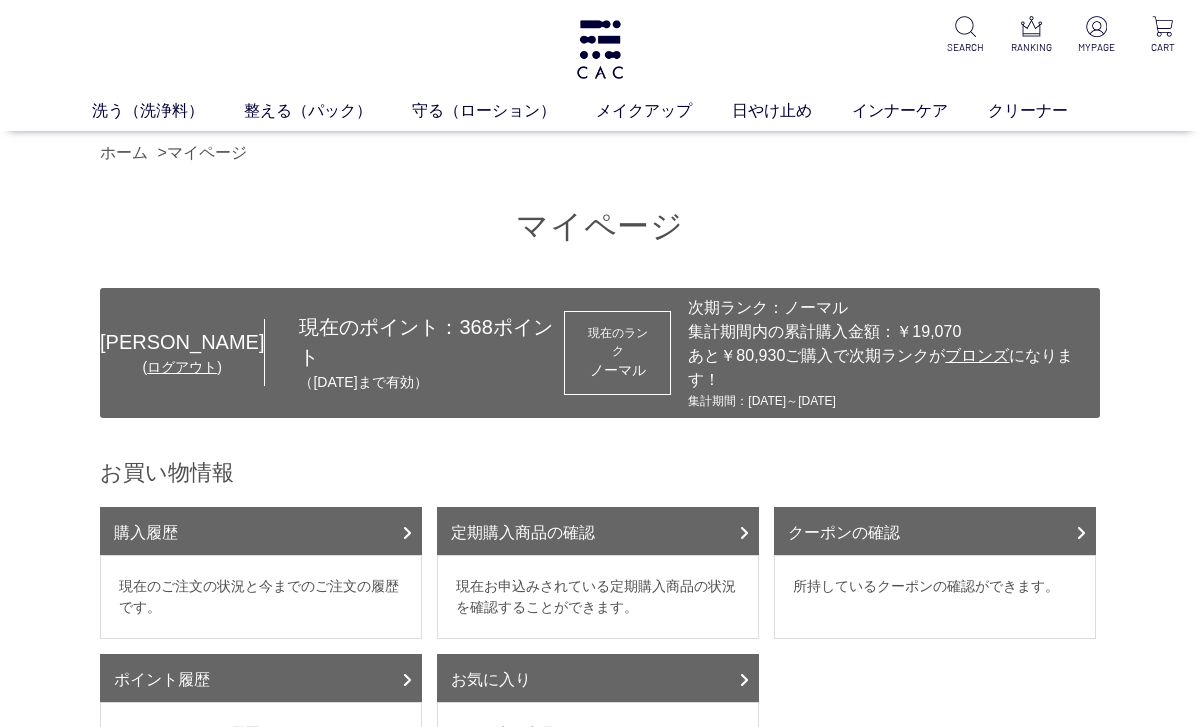 scroll, scrollTop: 0, scrollLeft: 0, axis: both 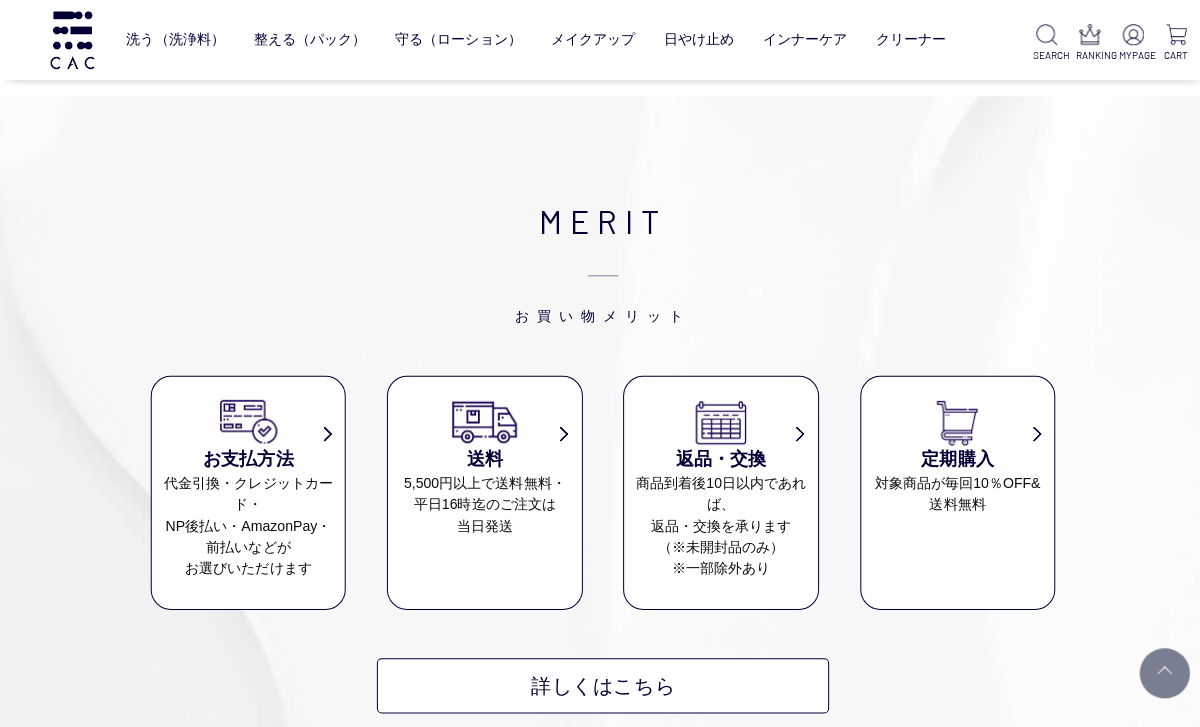 click on "定期購入" at bounding box center [953, 457] 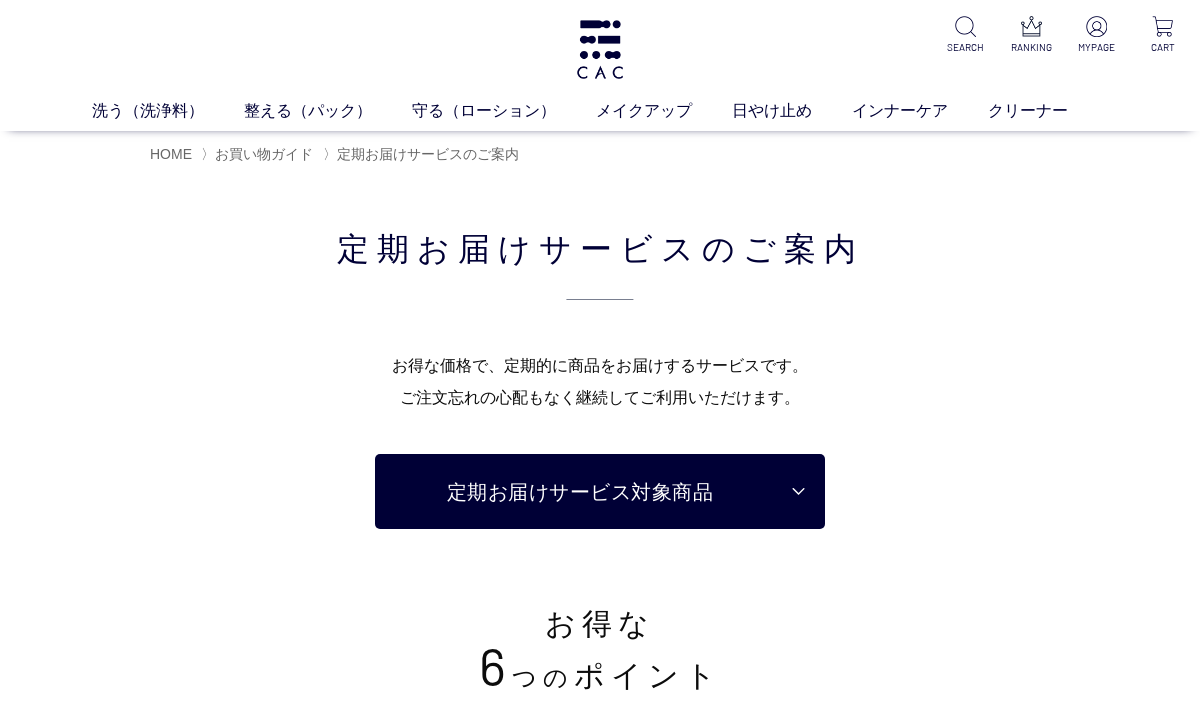 scroll, scrollTop: 0, scrollLeft: 0, axis: both 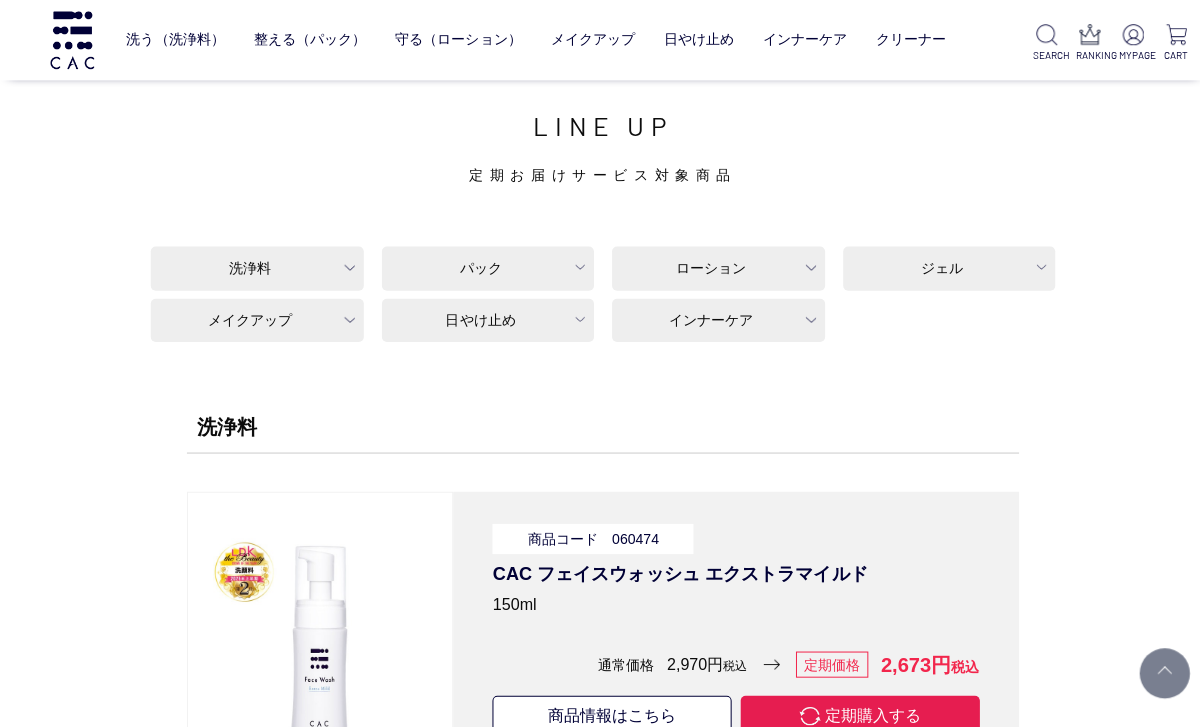 click on "日やけ止め" at bounding box center (486, 319) 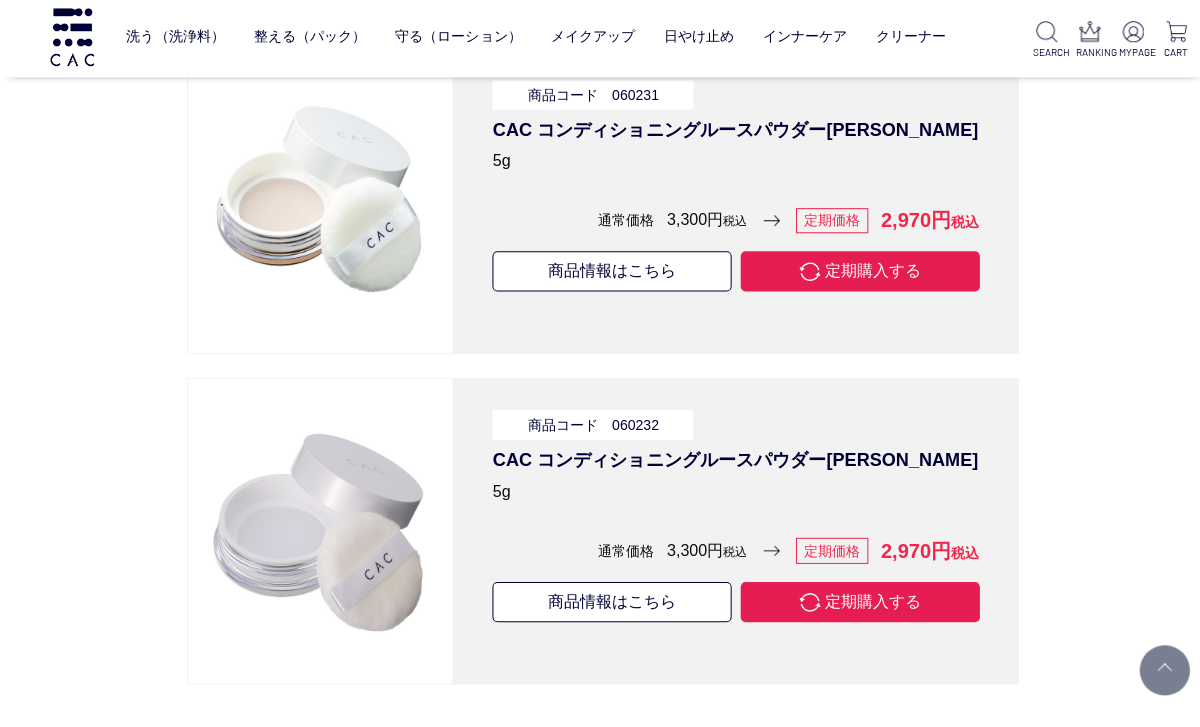 scroll, scrollTop: 15242, scrollLeft: 0, axis: vertical 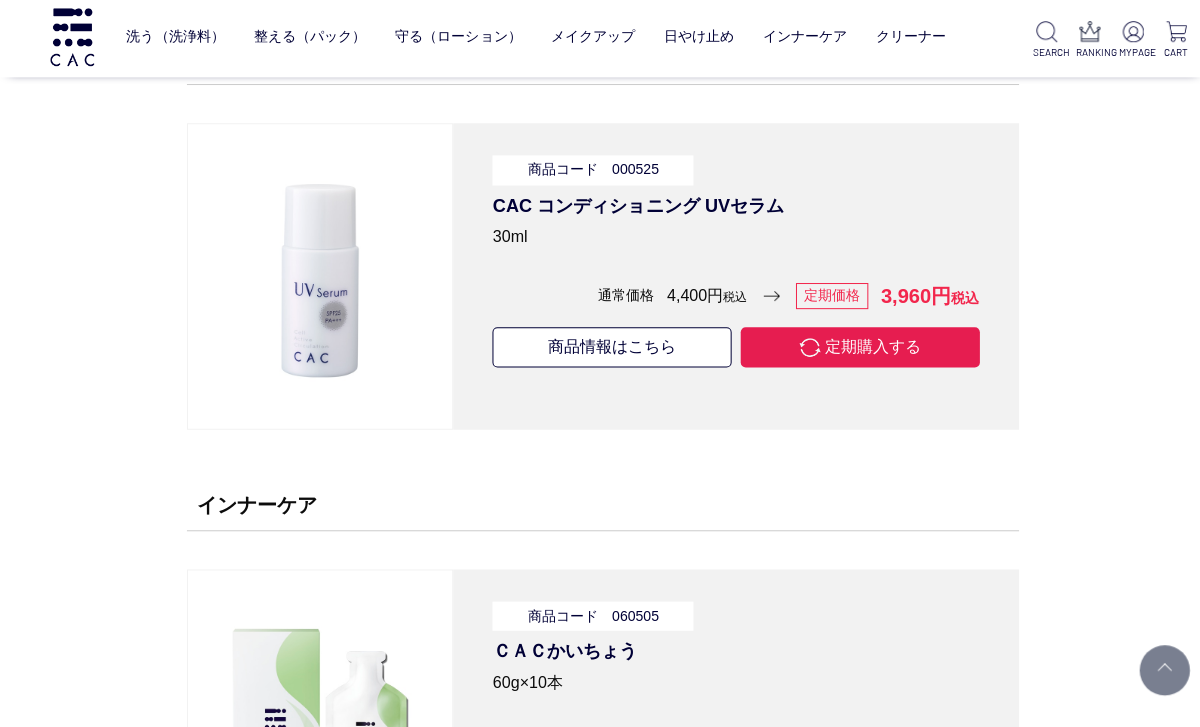 click on "定期購入する" at bounding box center [855, 349] 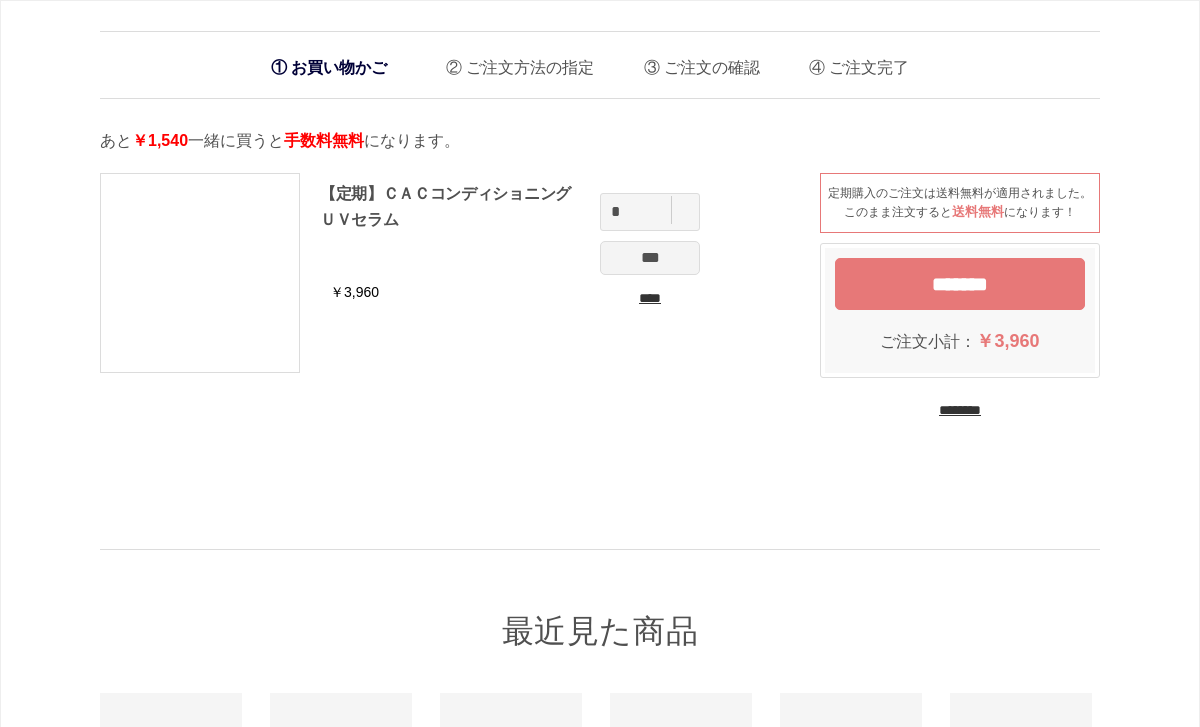 scroll, scrollTop: 0, scrollLeft: 0, axis: both 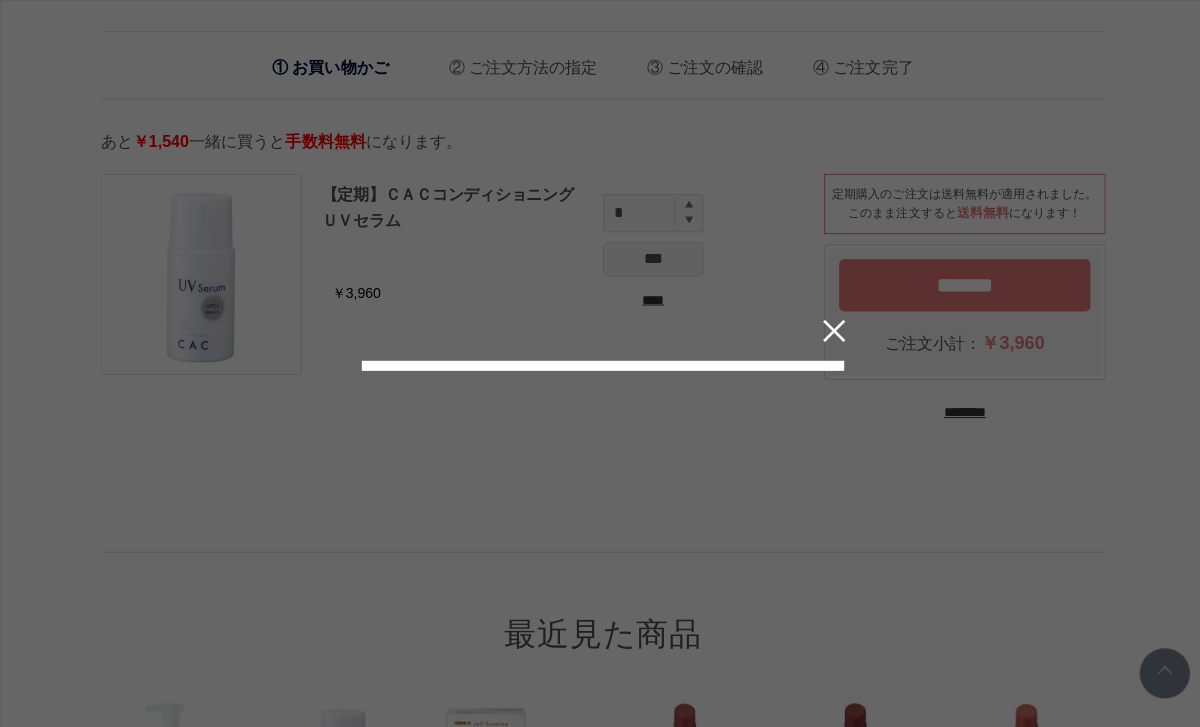 click on "返品交換について" at bounding box center (0, 0) 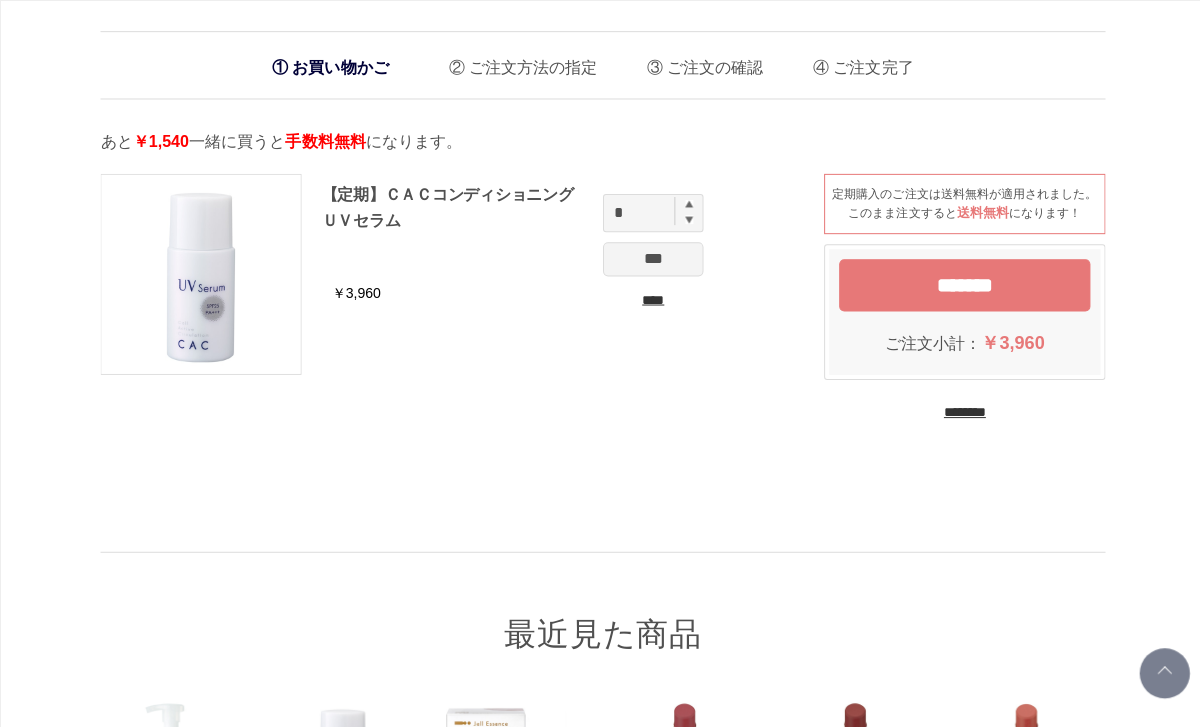 click on "****" at bounding box center [650, 298] 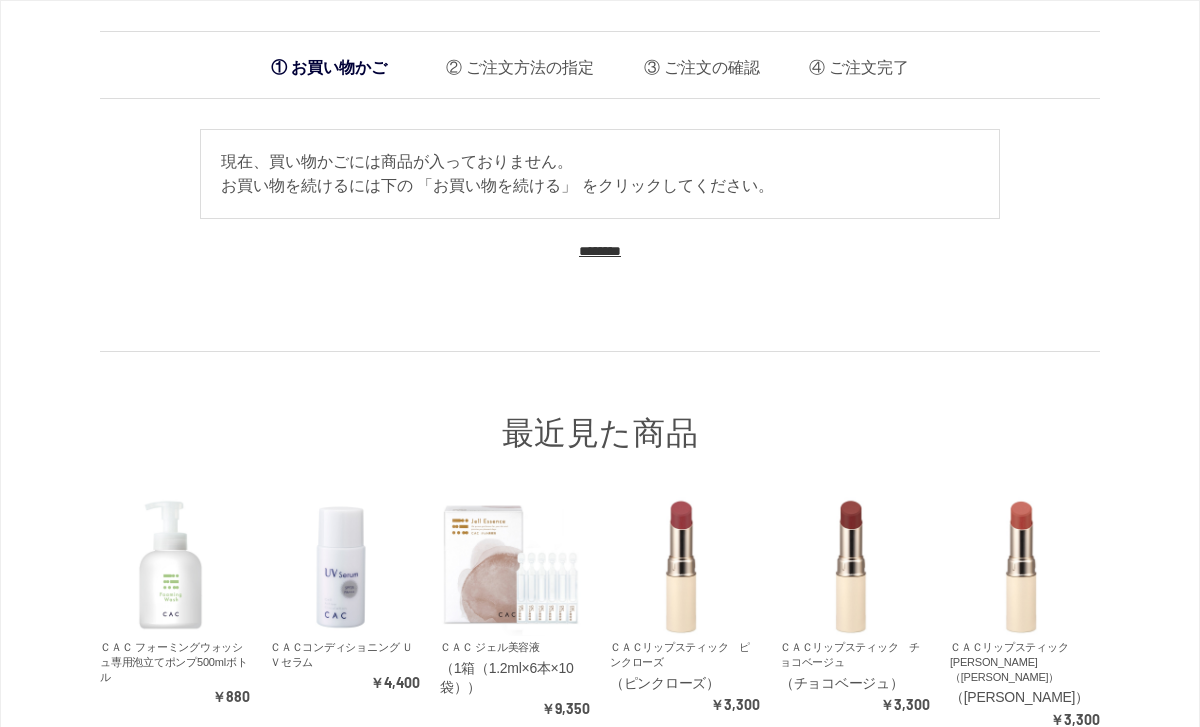 scroll, scrollTop: 0, scrollLeft: 0, axis: both 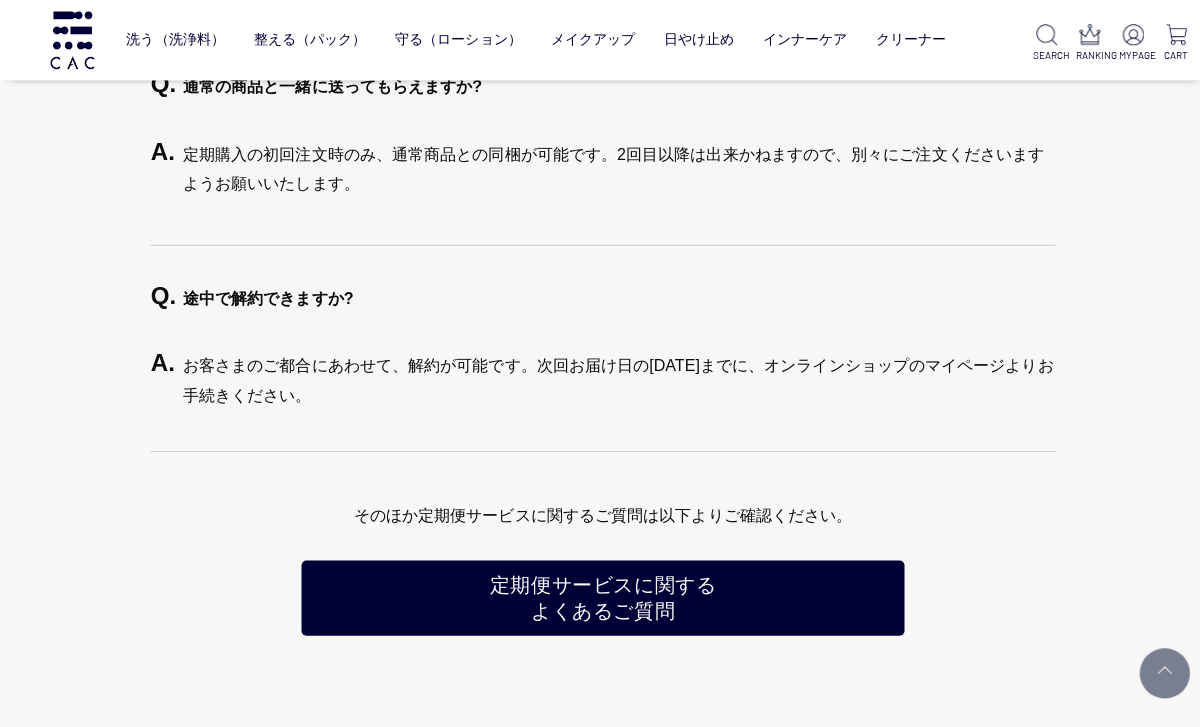 click on "定期便サービスに関する よくあるご質問" at bounding box center (600, 595) 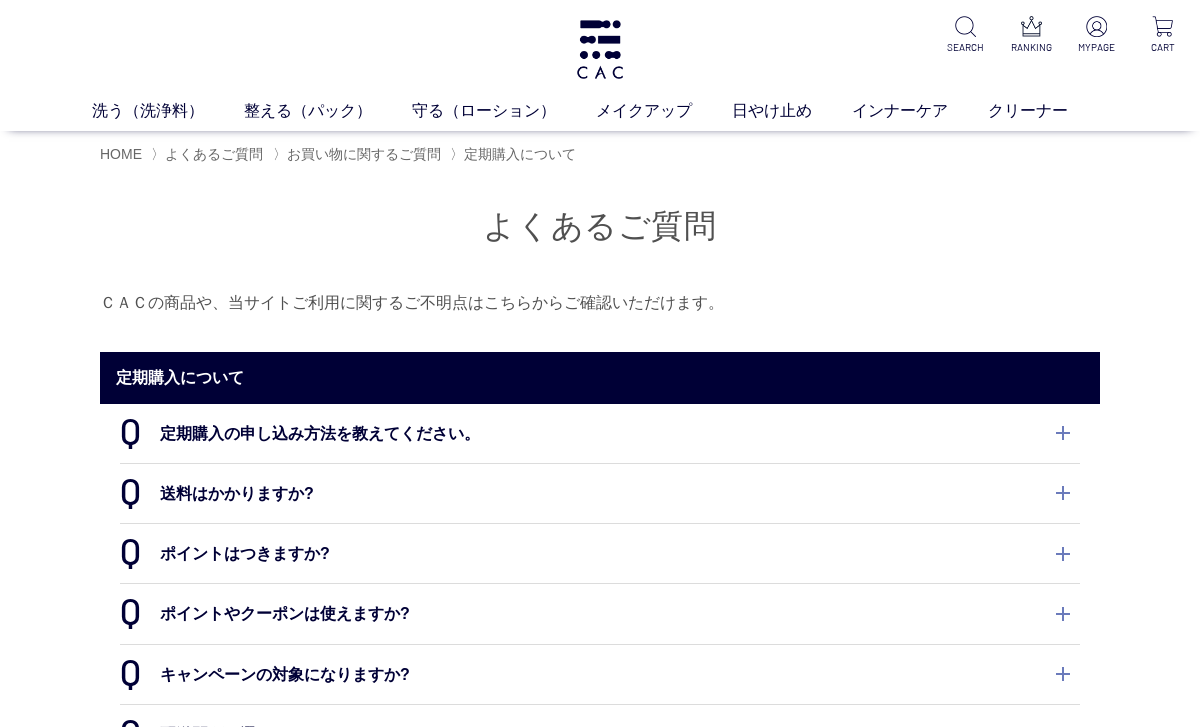 scroll, scrollTop: 0, scrollLeft: 0, axis: both 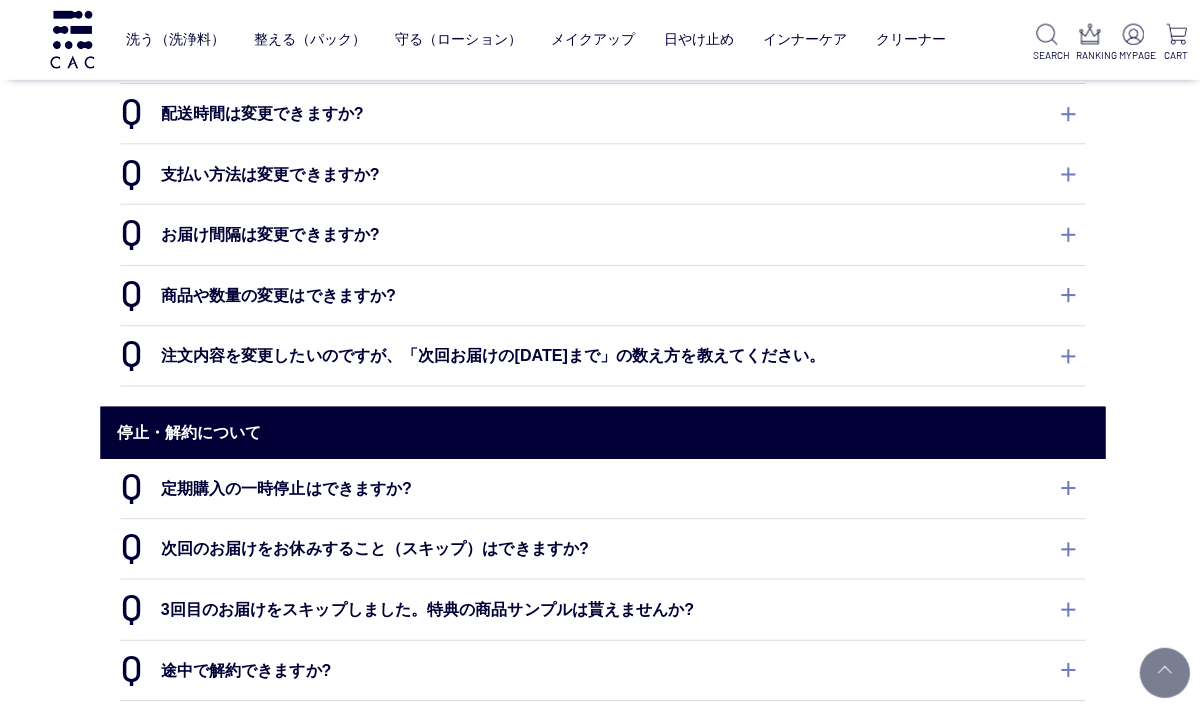 click on "途中で解約できますか?" at bounding box center (600, 667) 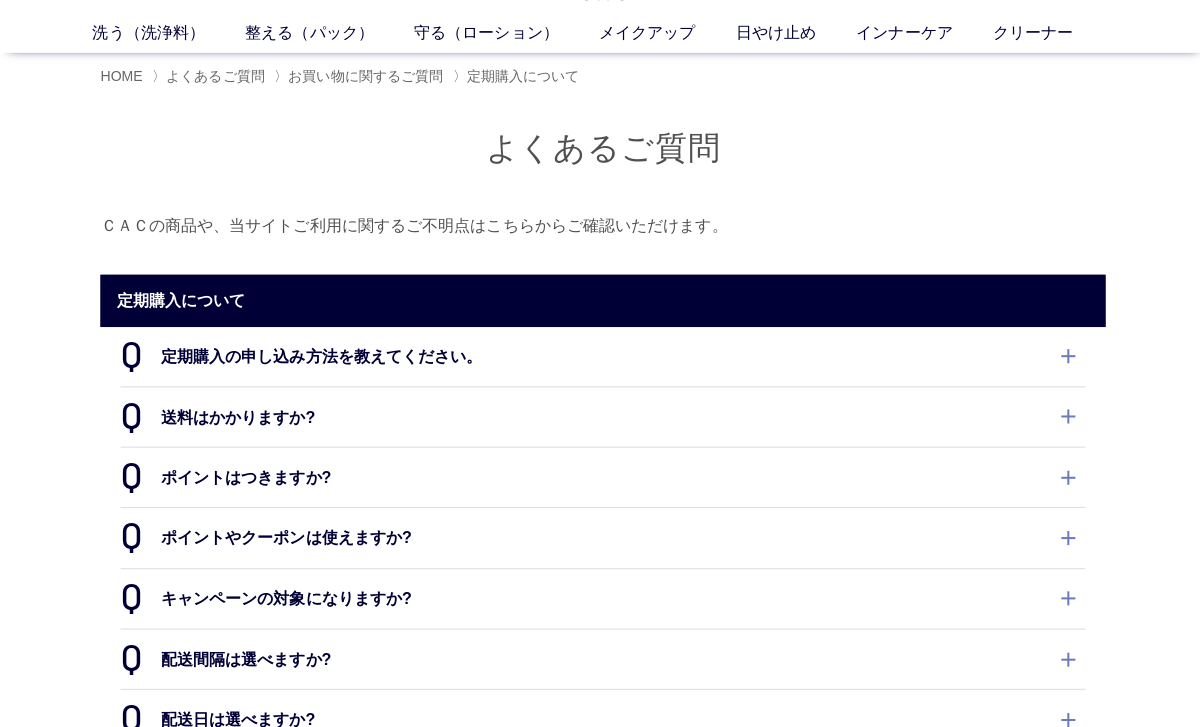 scroll, scrollTop: 0, scrollLeft: 0, axis: both 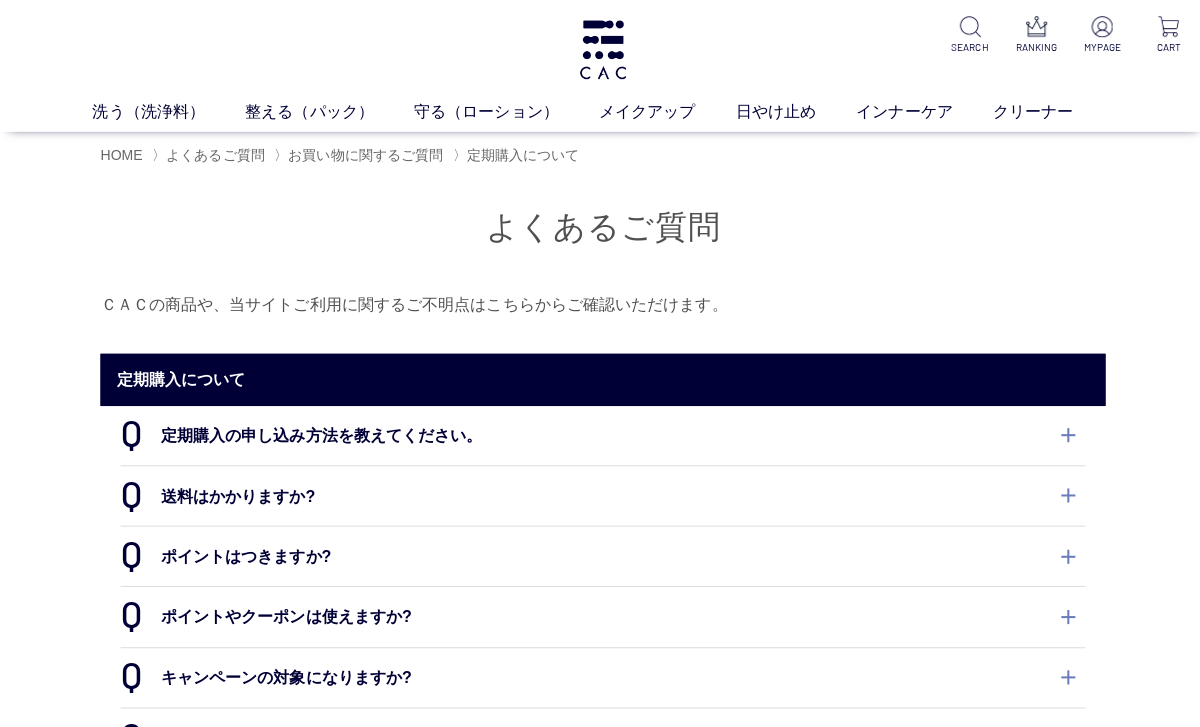 click at bounding box center (1096, 26) 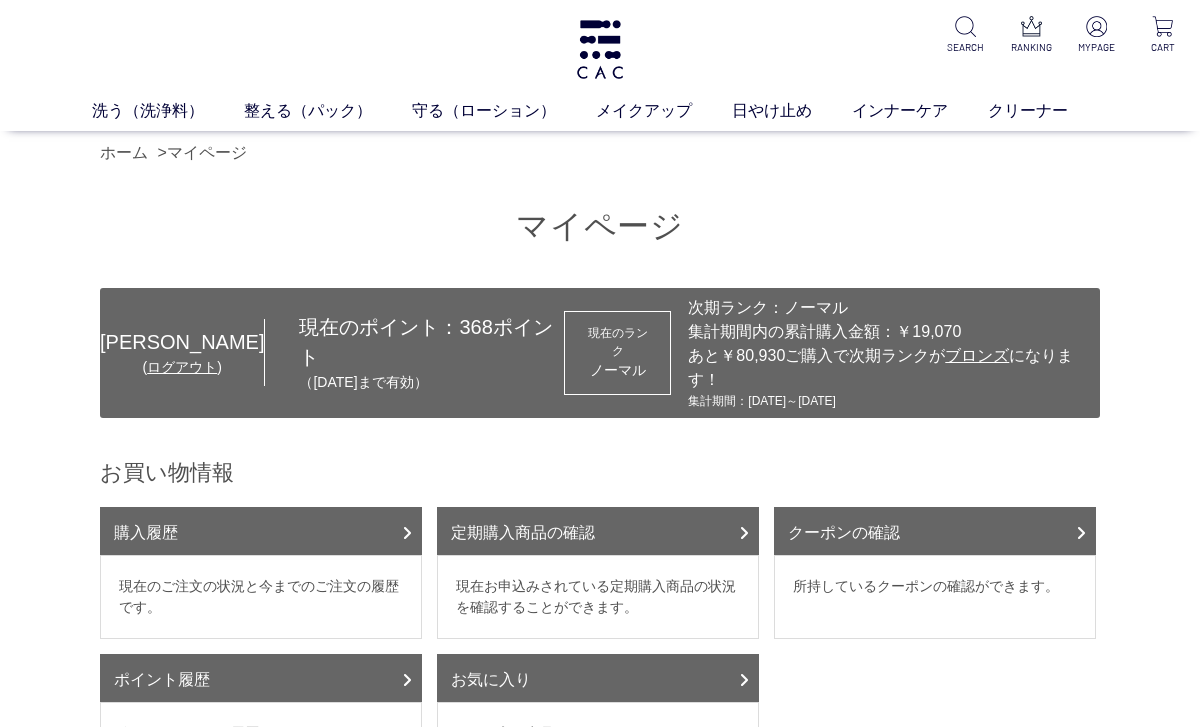 scroll, scrollTop: 0, scrollLeft: 0, axis: both 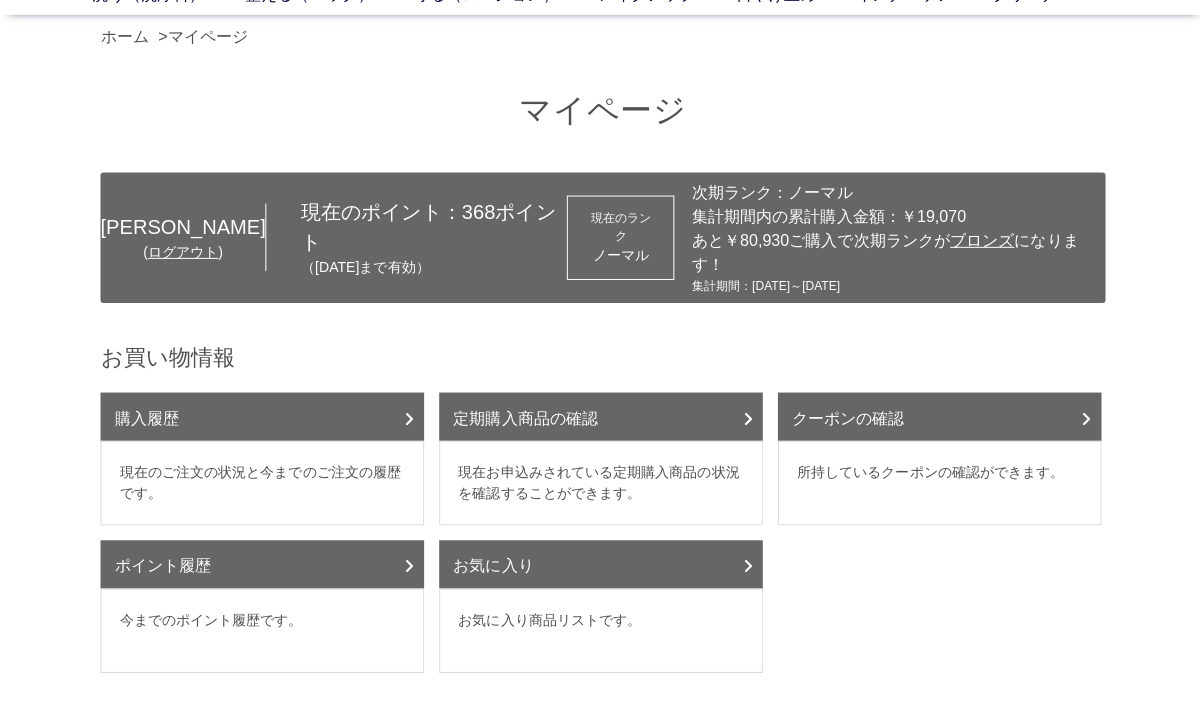 click on "定期購入商品の確認" at bounding box center (598, 415) 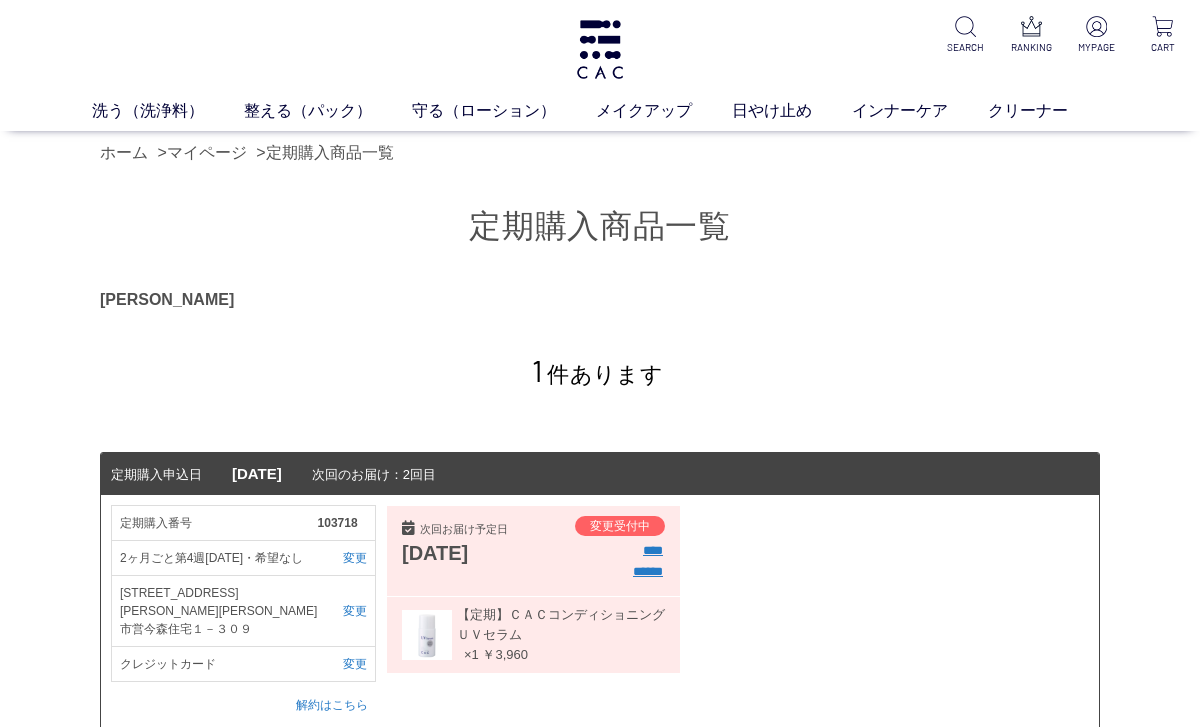 scroll, scrollTop: 0, scrollLeft: 0, axis: both 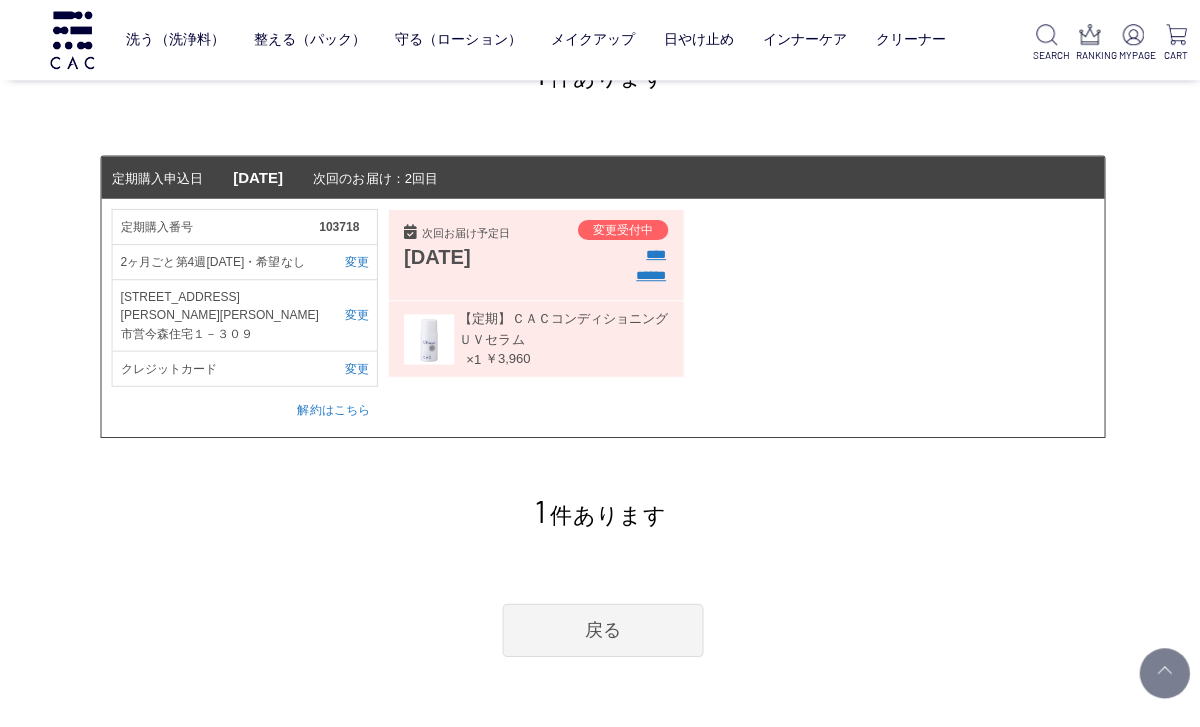 click on "****" at bounding box center [653, 254] 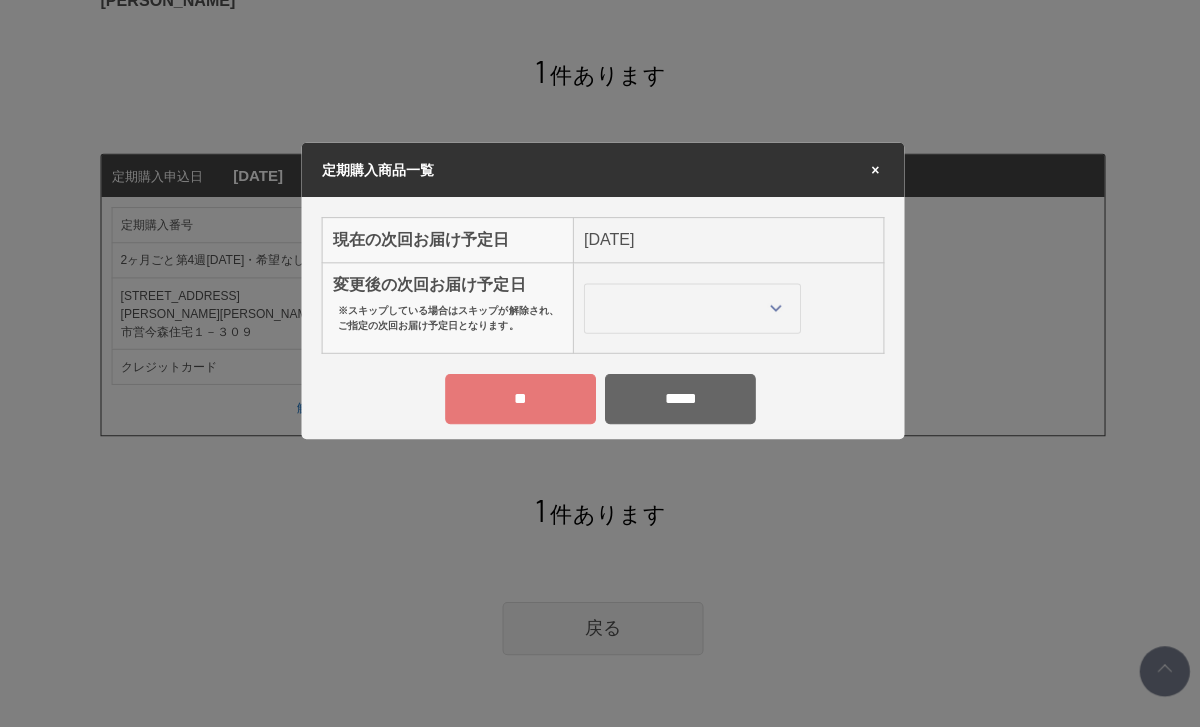 scroll, scrollTop: 1, scrollLeft: 0, axis: vertical 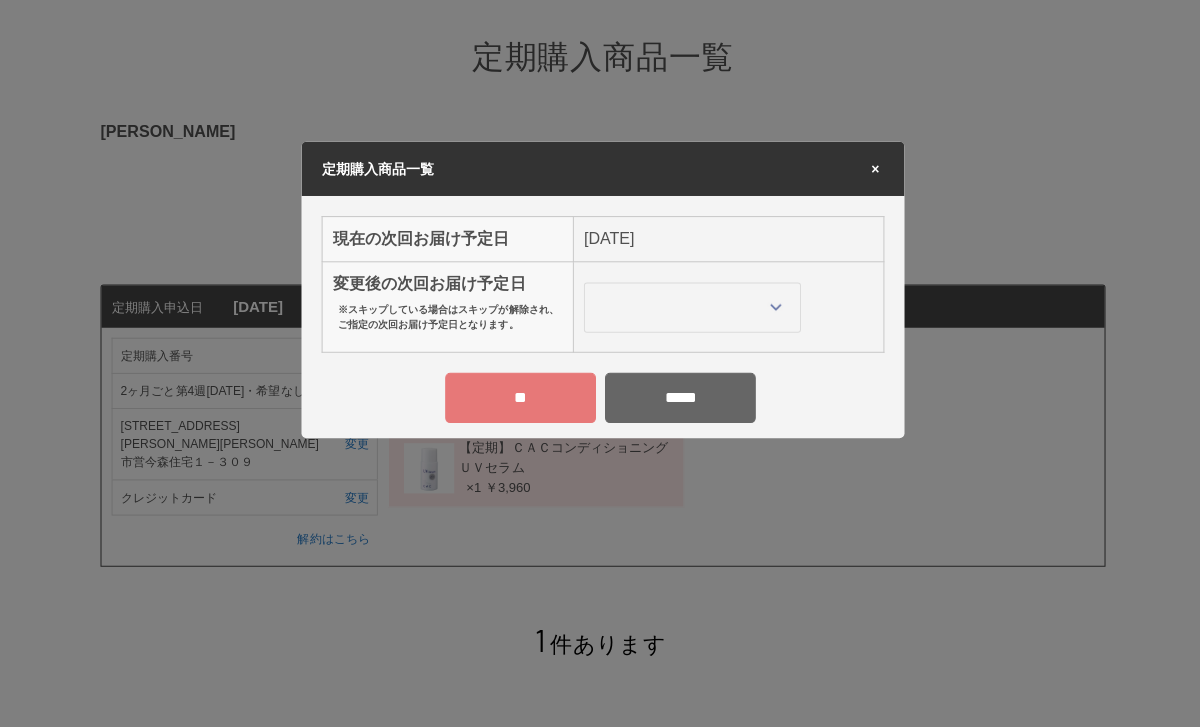 click on "×" at bounding box center (871, 171) 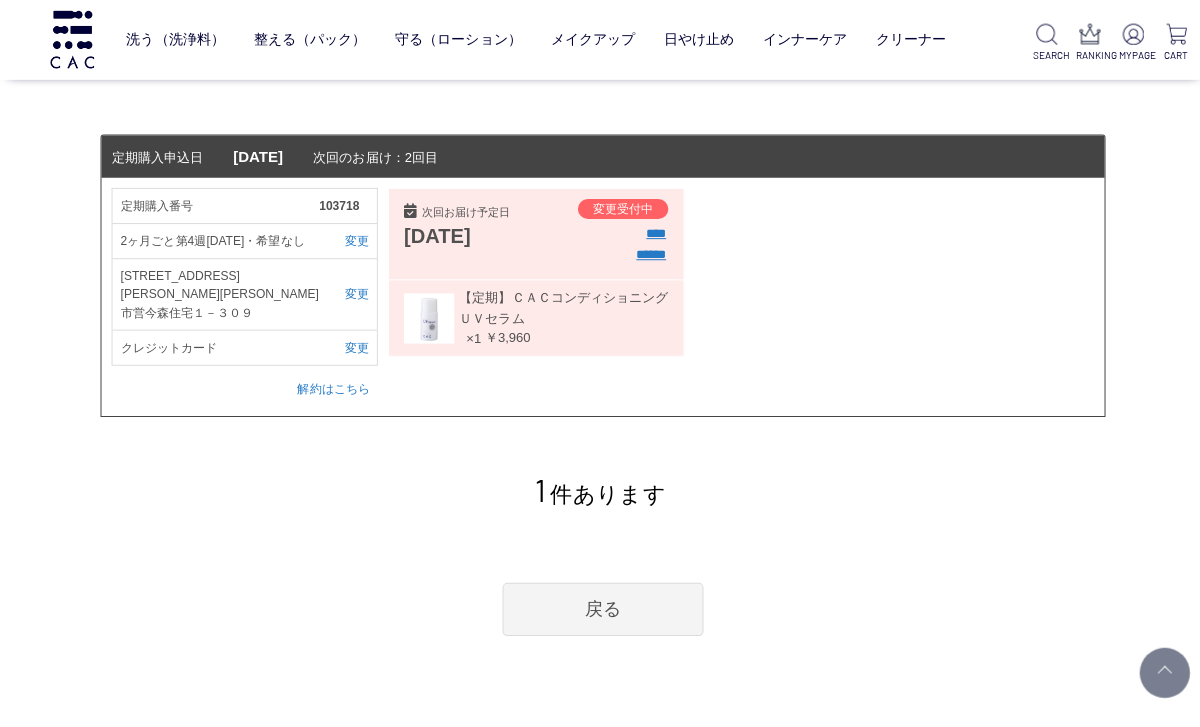 scroll, scrollTop: 188, scrollLeft: 0, axis: vertical 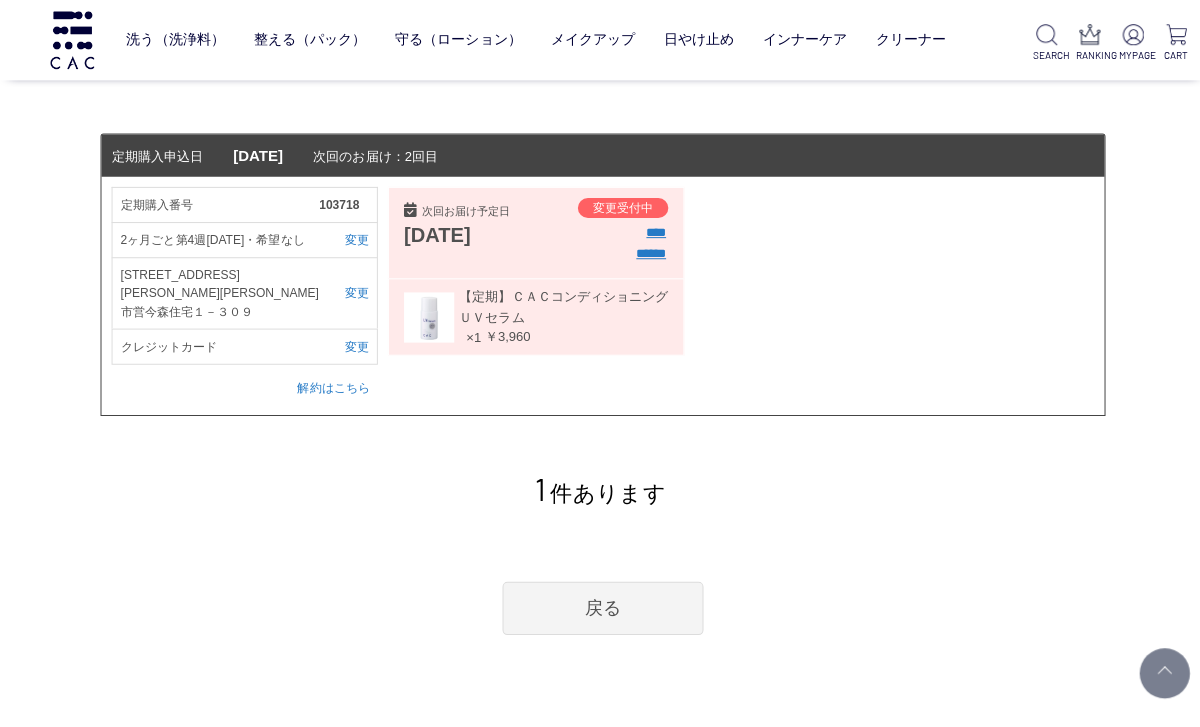 click on "解約はこちら" at bounding box center [332, 386] 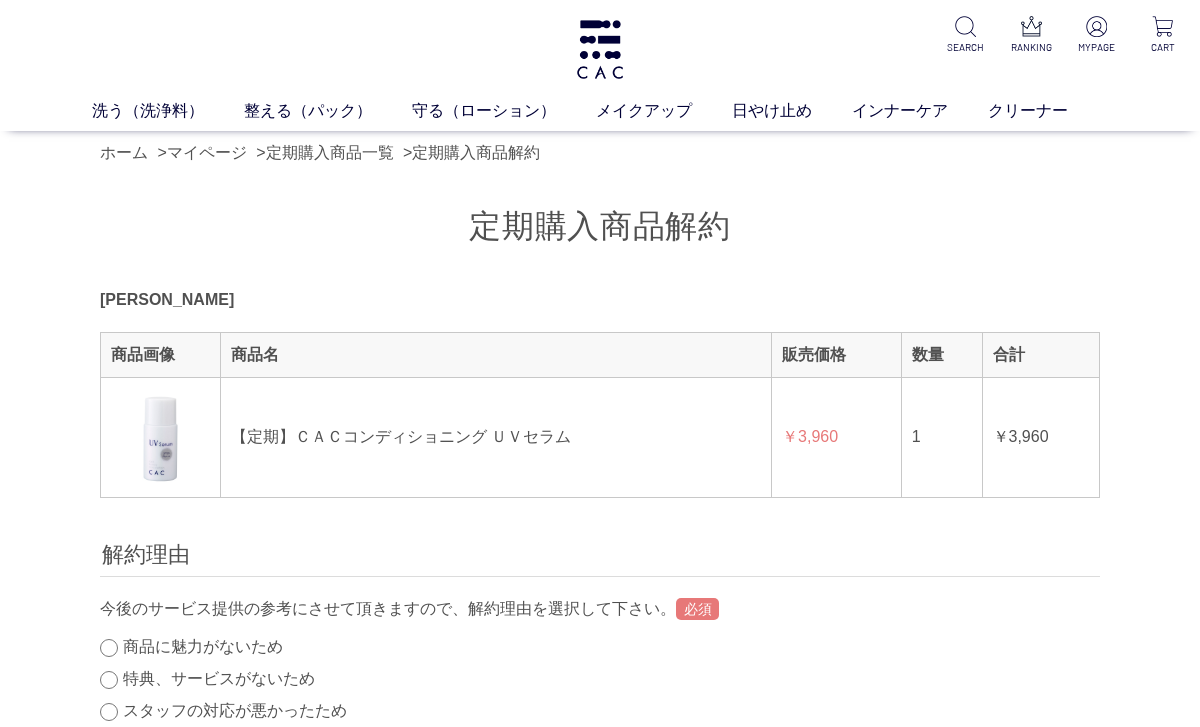 scroll, scrollTop: 0, scrollLeft: 0, axis: both 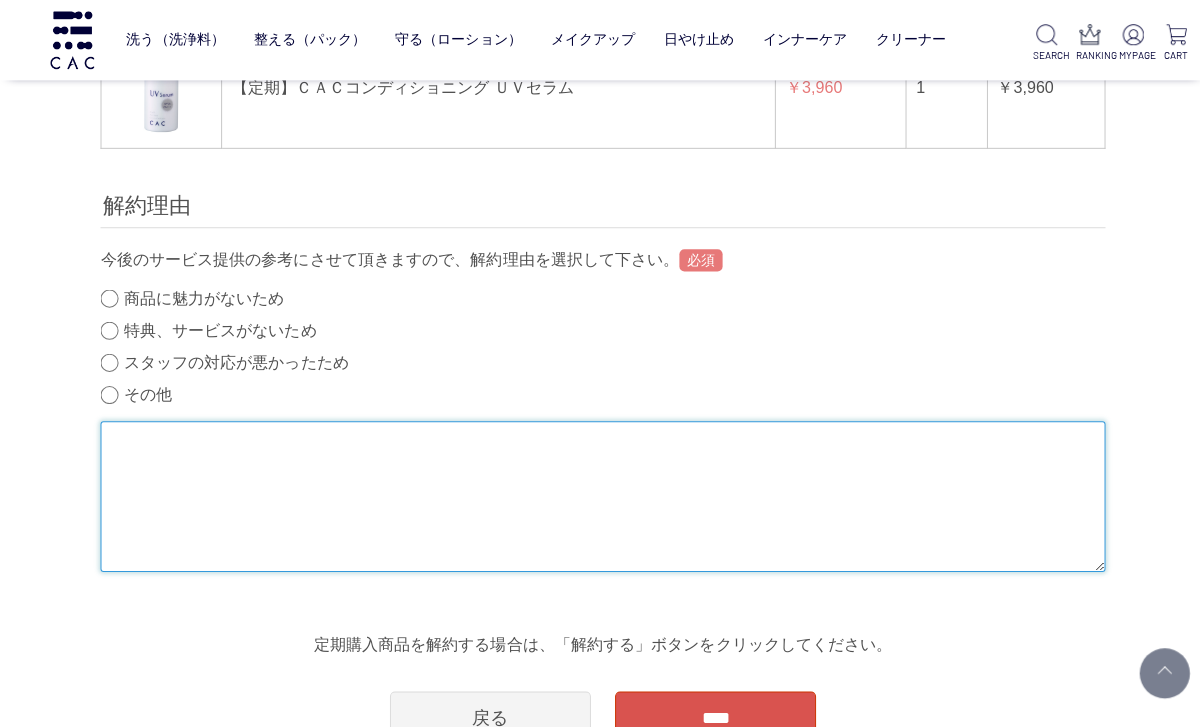 click at bounding box center (600, 494) 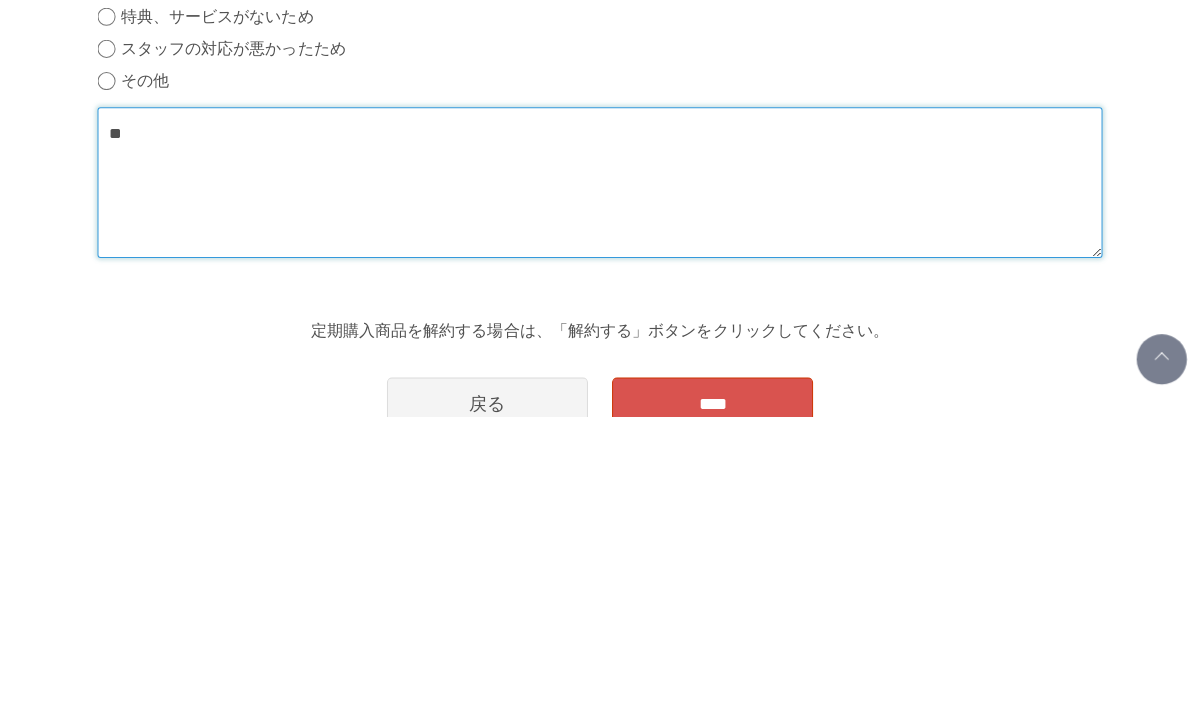 click on "**" at bounding box center (600, 494) 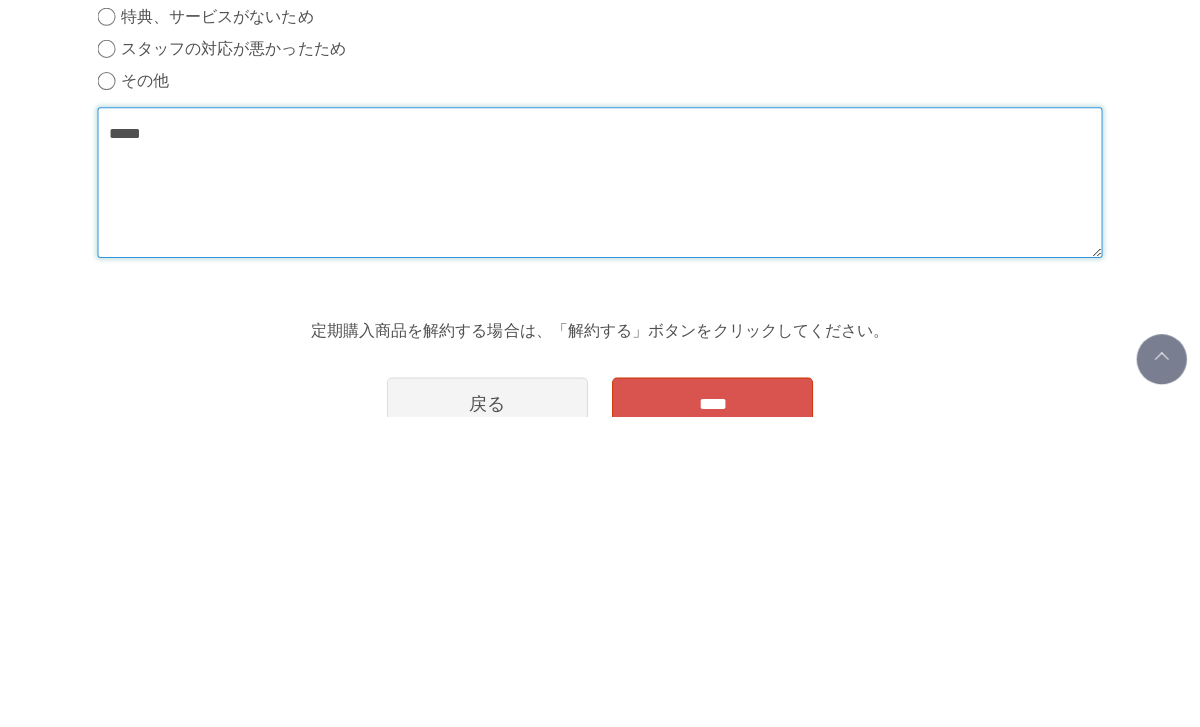 click on "*****" at bounding box center [600, 494] 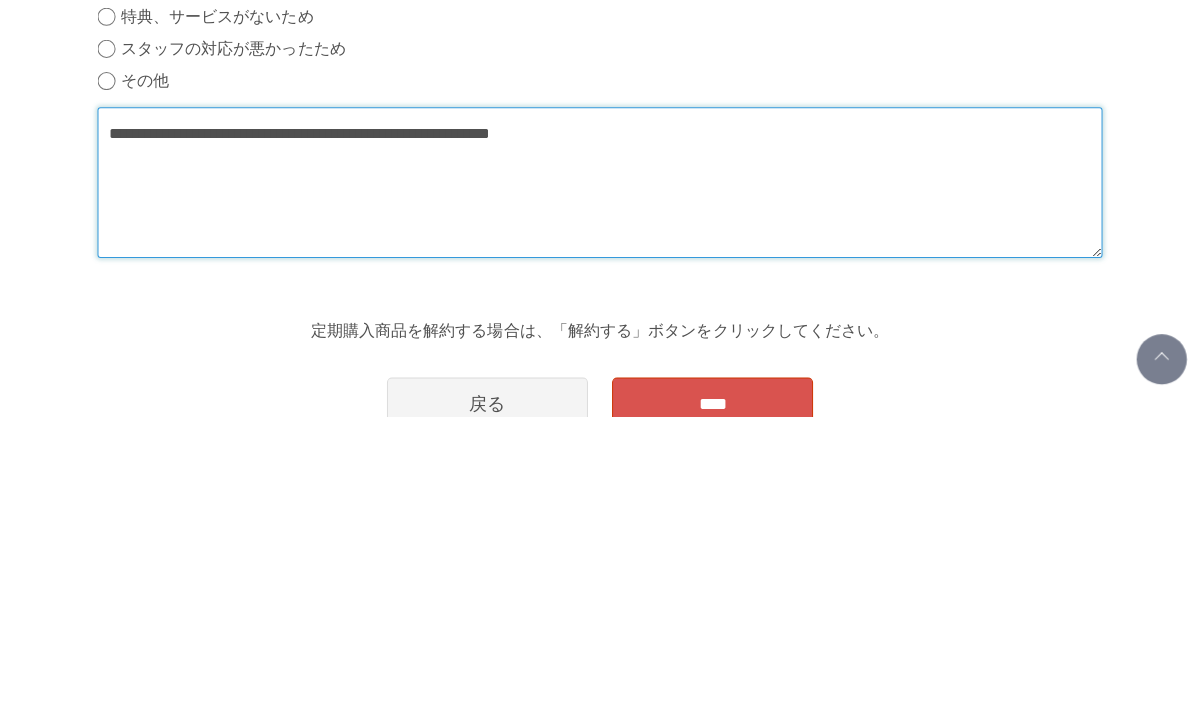 click on "**********" at bounding box center [600, 494] 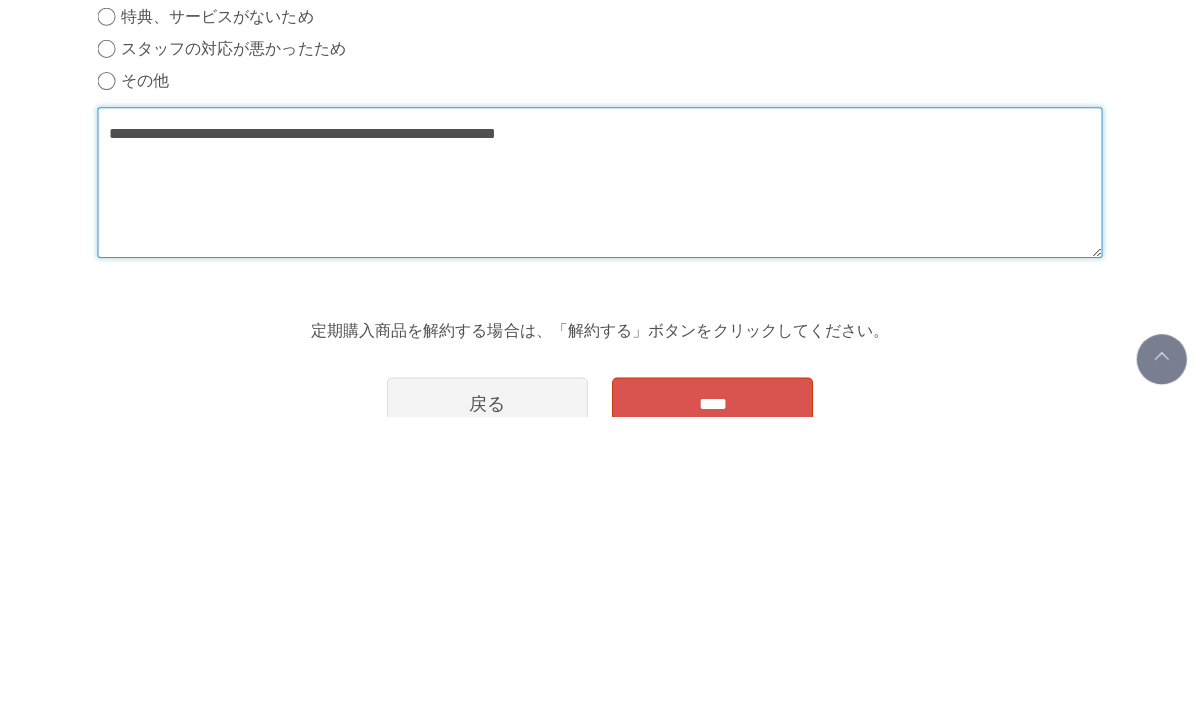 click on "**********" at bounding box center (600, 494) 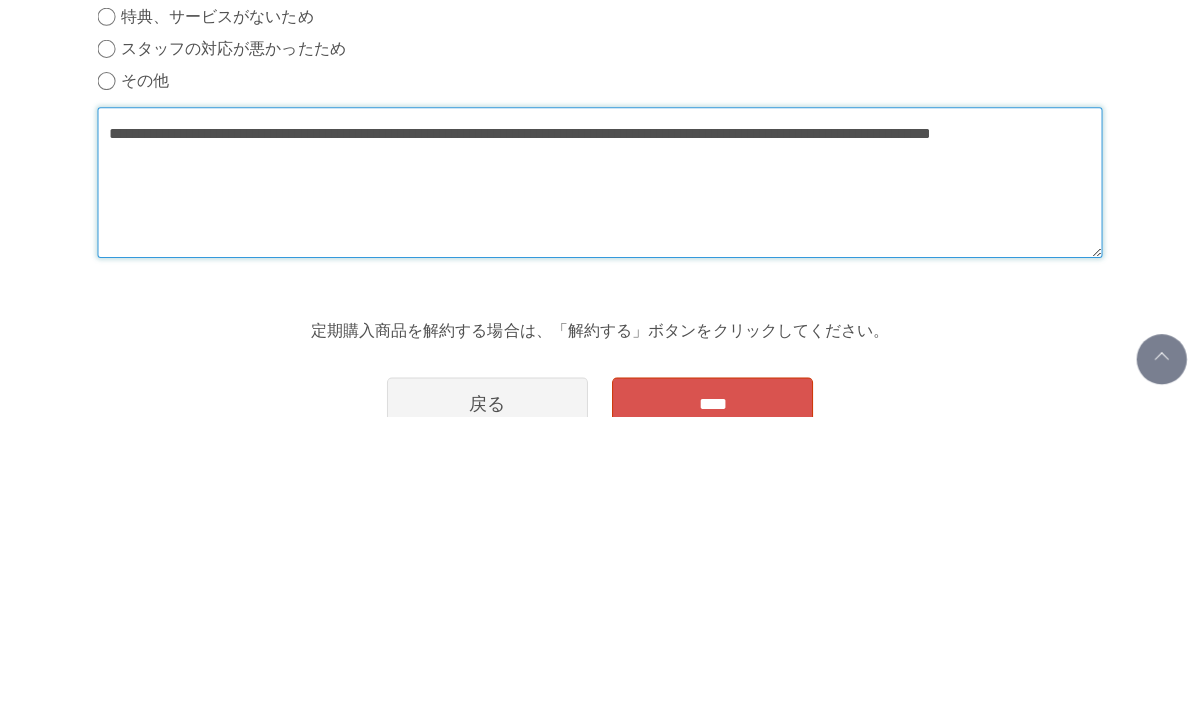 type on "**********" 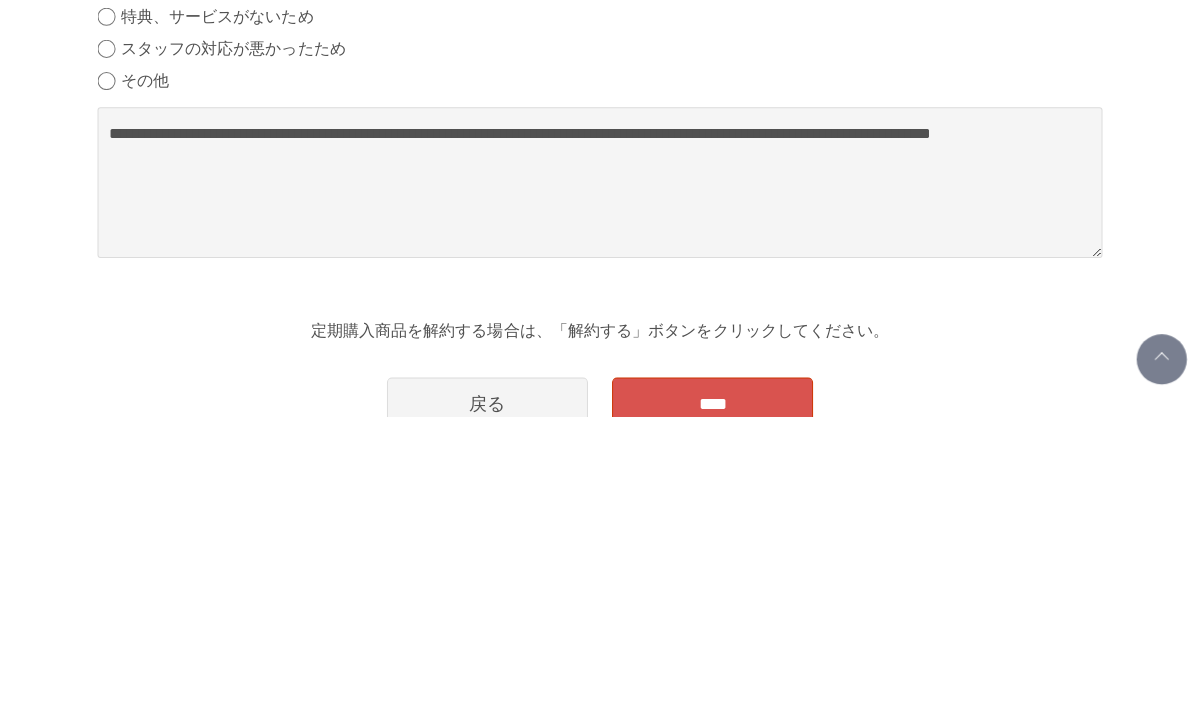 click on "定期購入商品を解約する場合は、「解約する」ボタンをクリックしてください。" at bounding box center (600, 637) 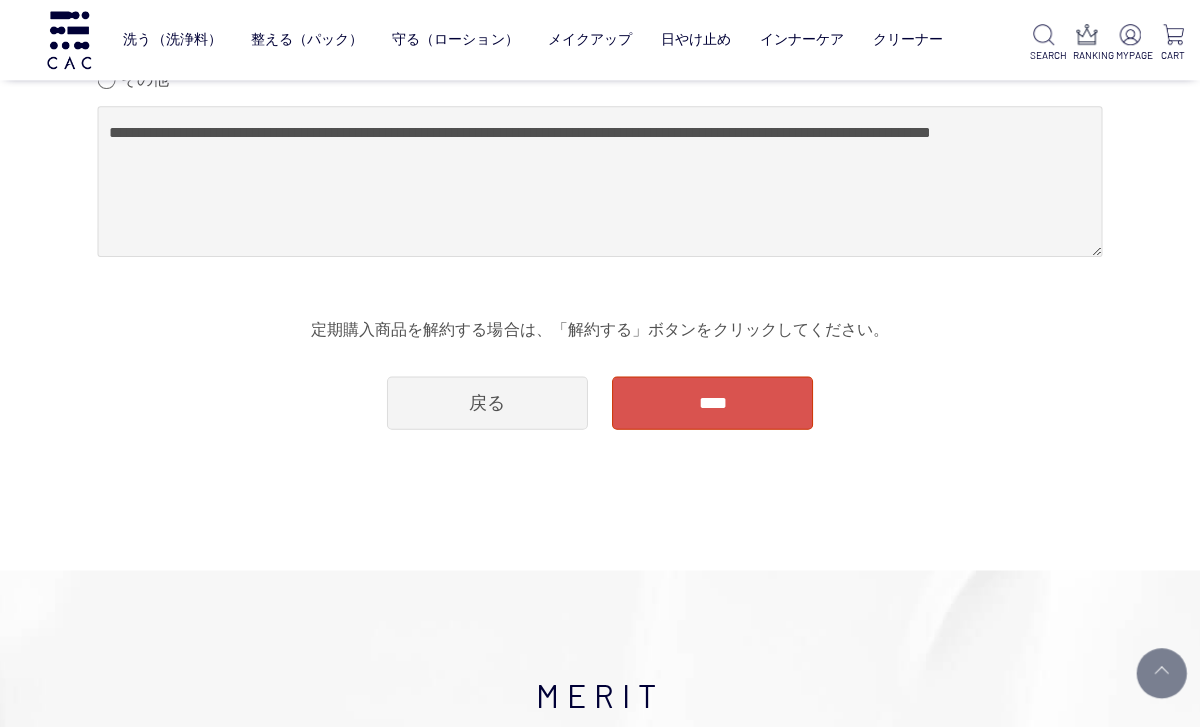 click on "****" at bounding box center [712, 401] 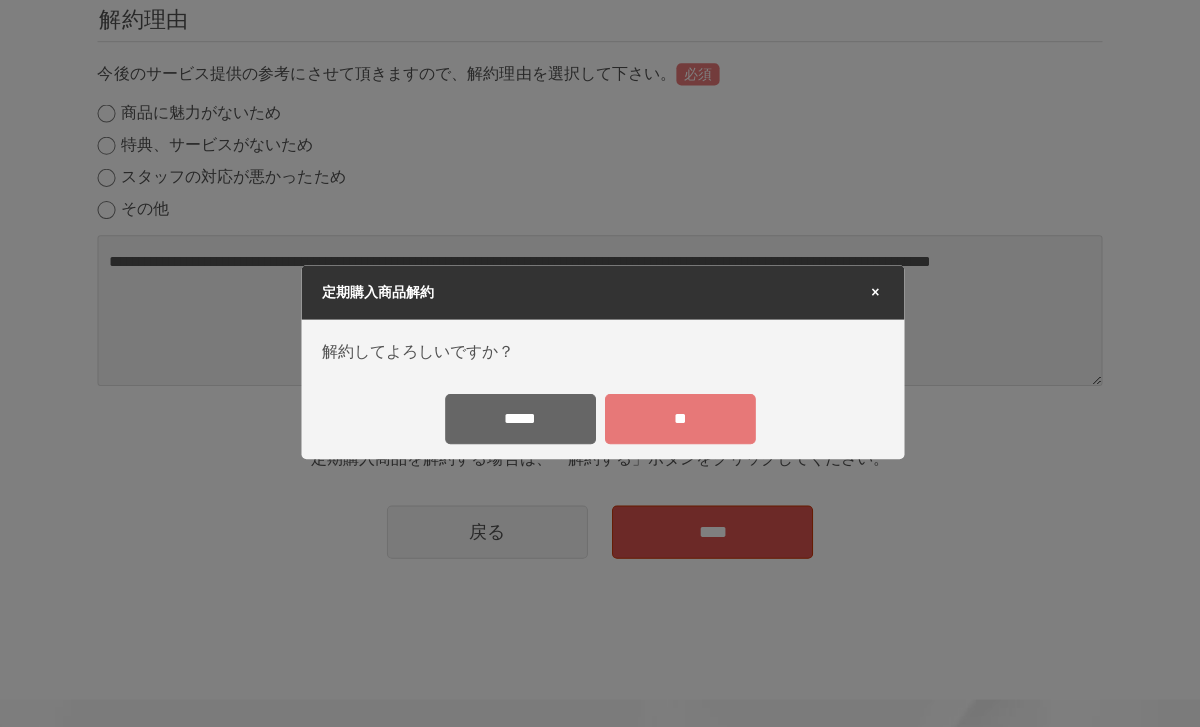 click on "**" at bounding box center [680, 420] 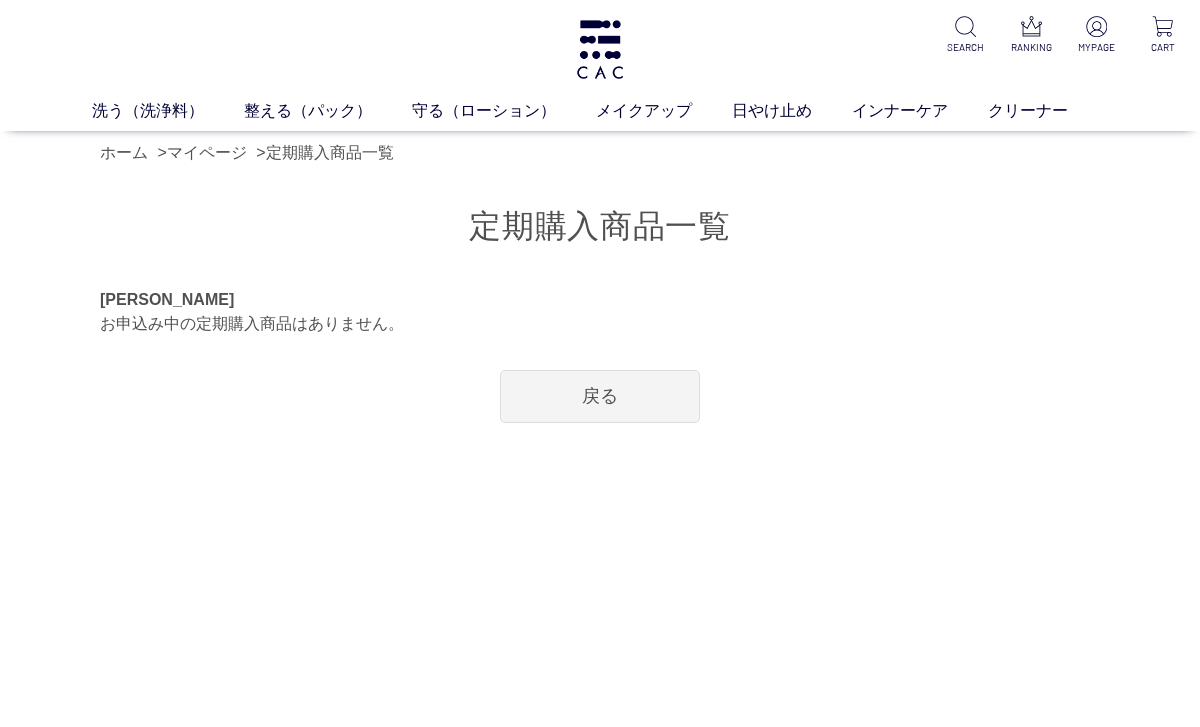 scroll, scrollTop: 0, scrollLeft: 0, axis: both 